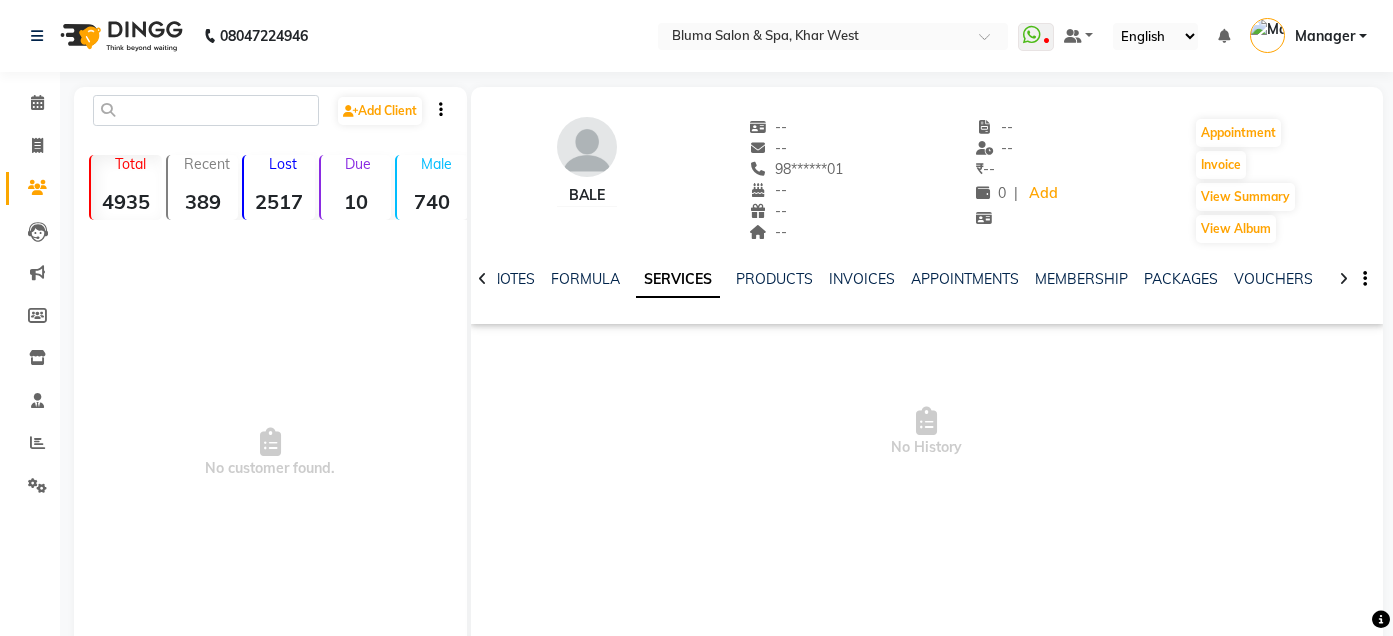 scroll, scrollTop: 0, scrollLeft: 0, axis: both 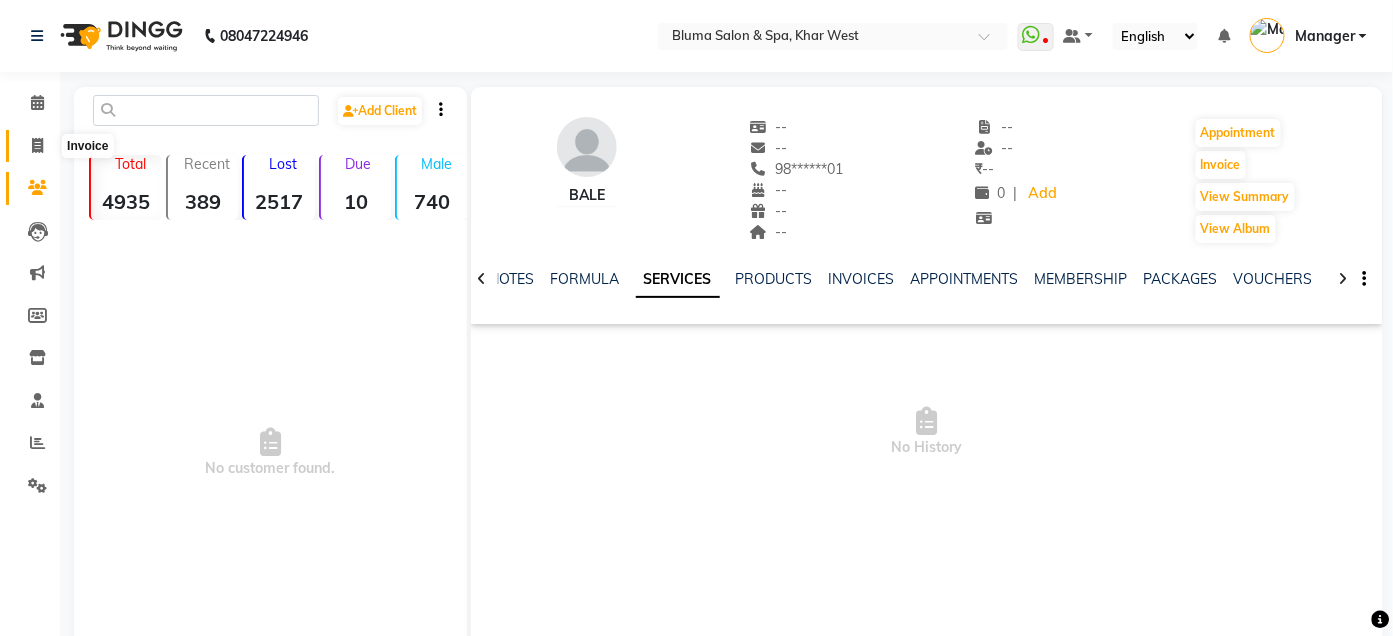 type 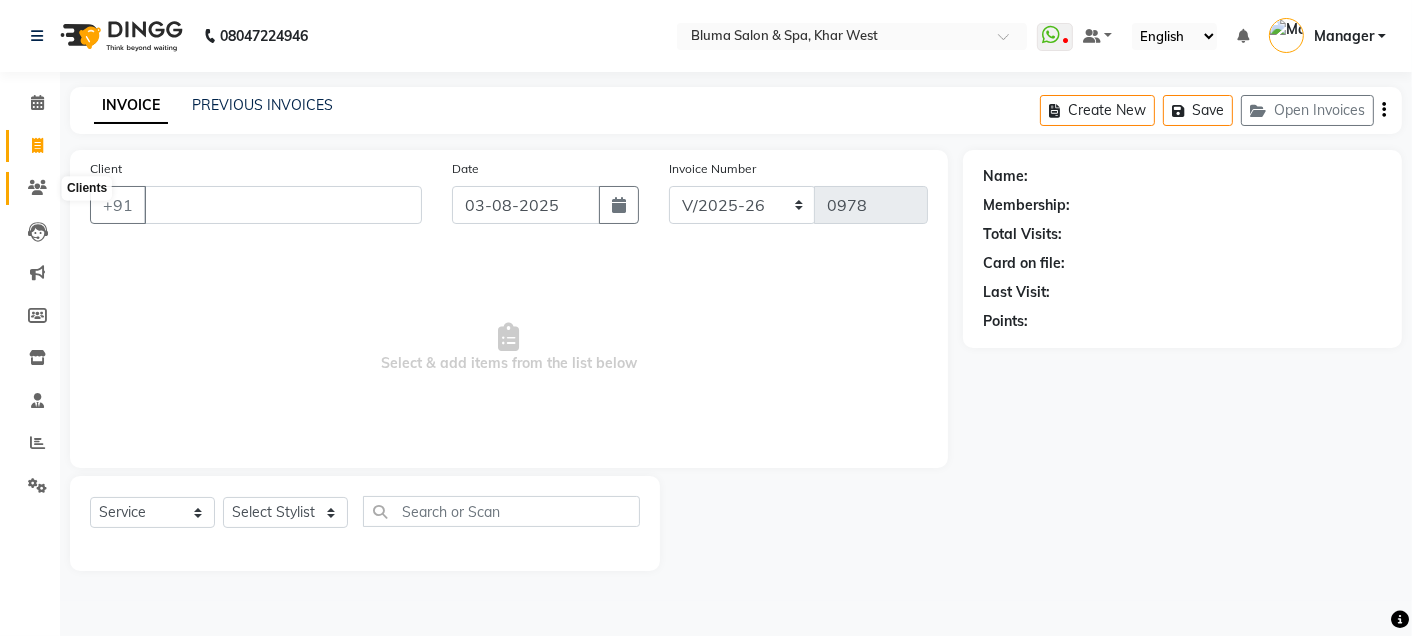 type 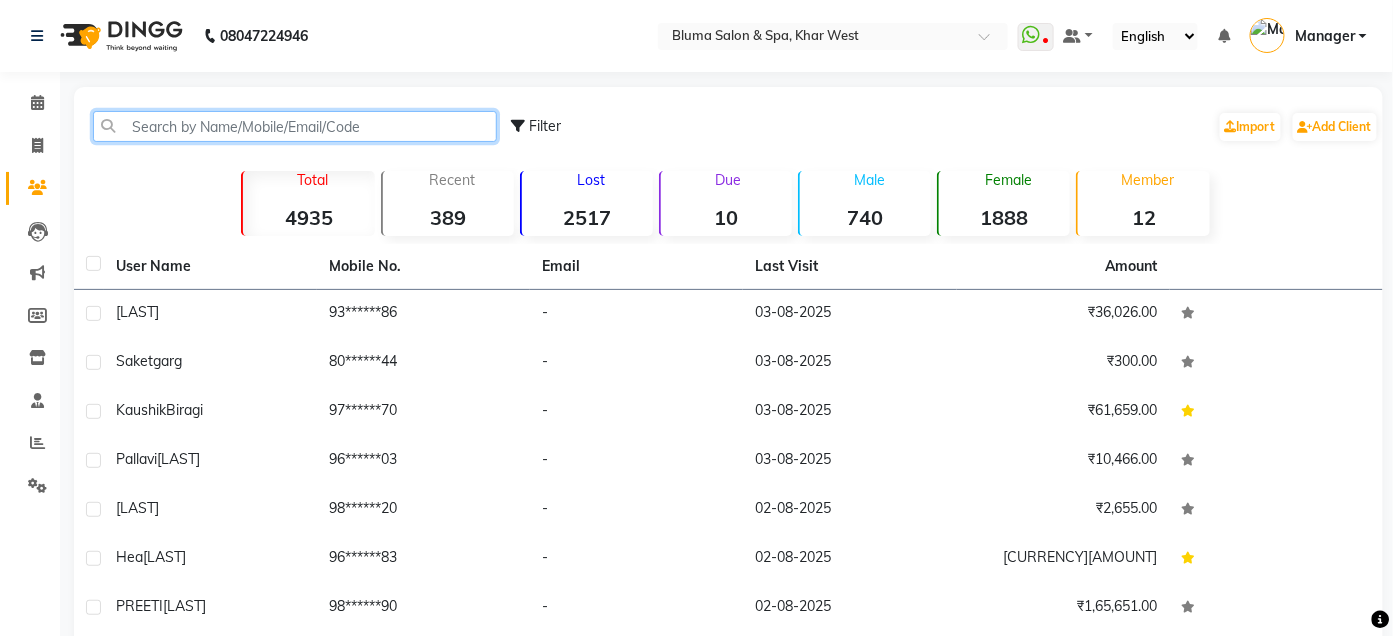 click 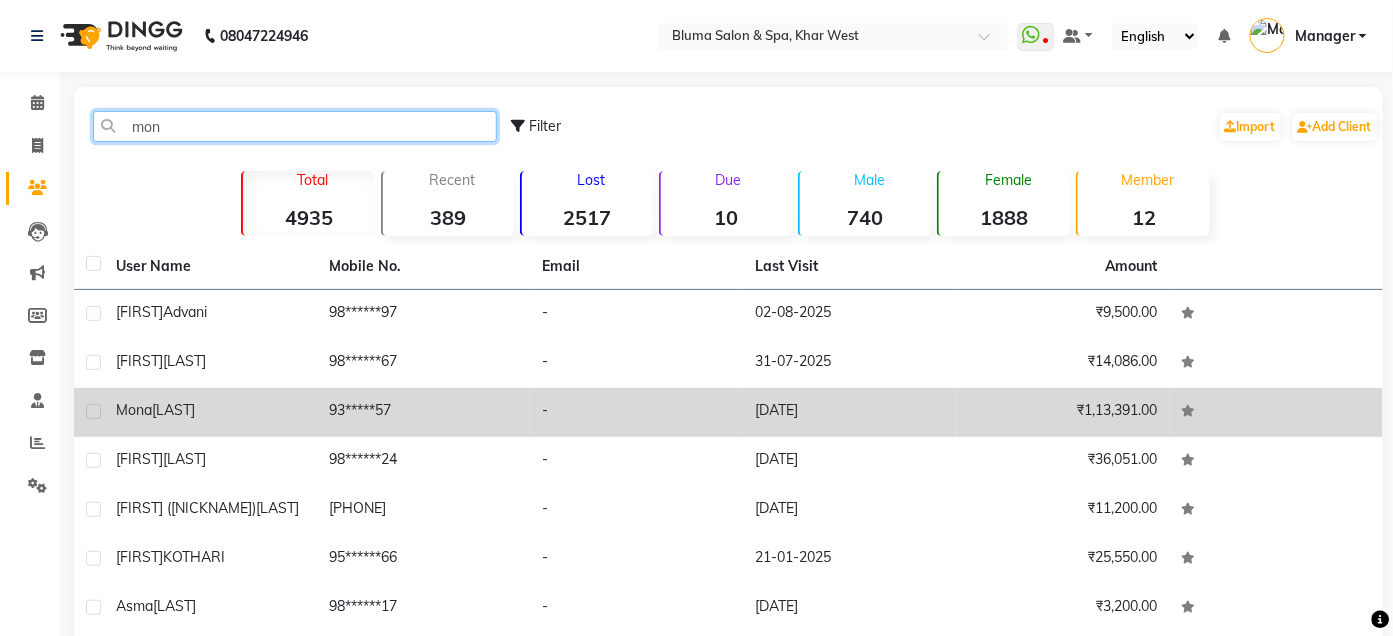 type on "mon" 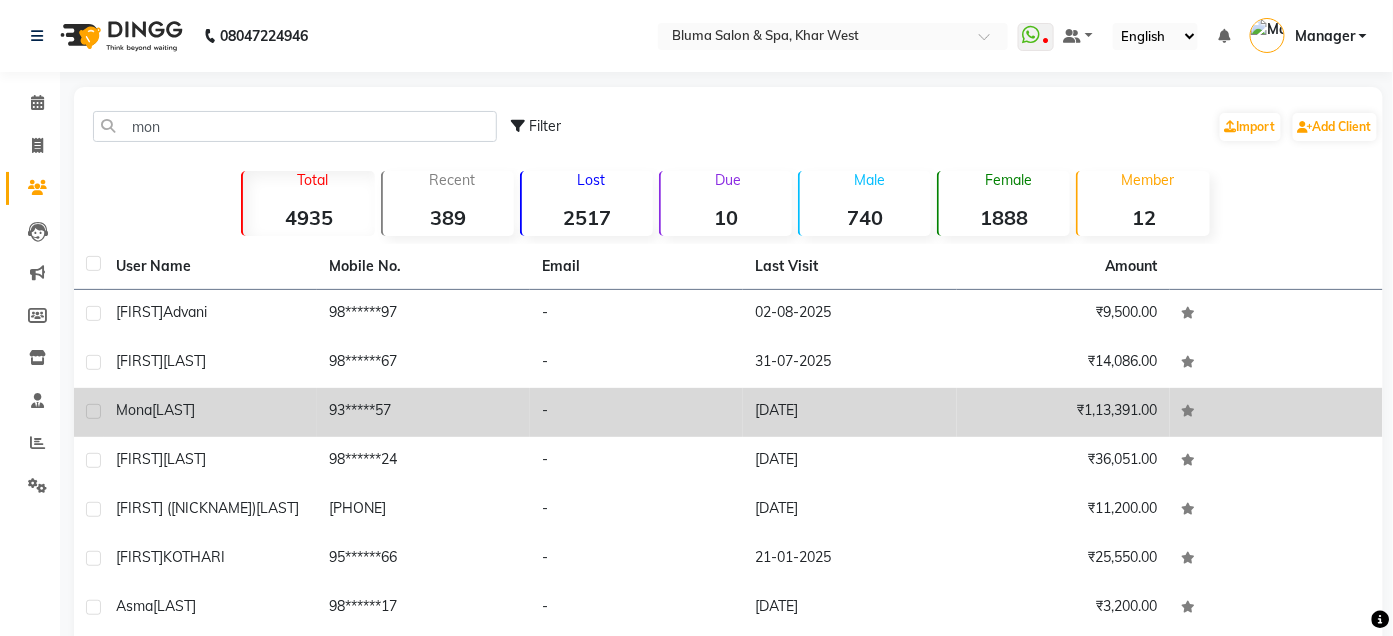 click on "[FIRST] [LAST]" 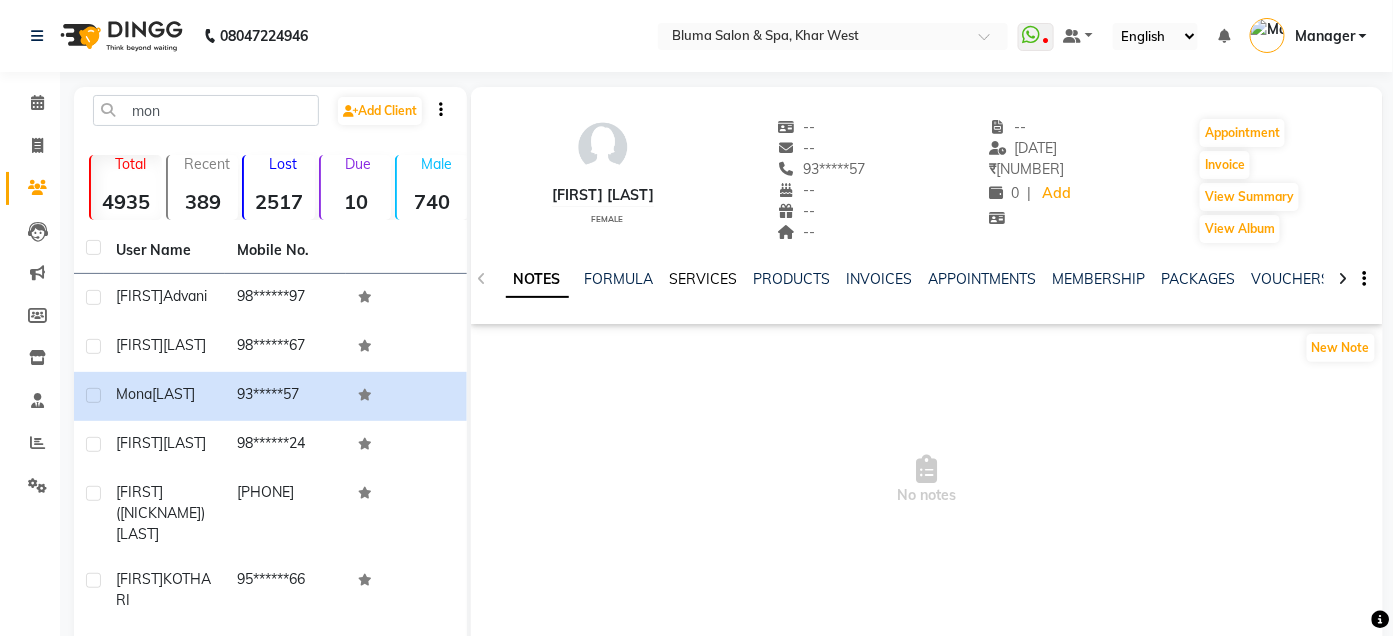 click on "SERVICES" 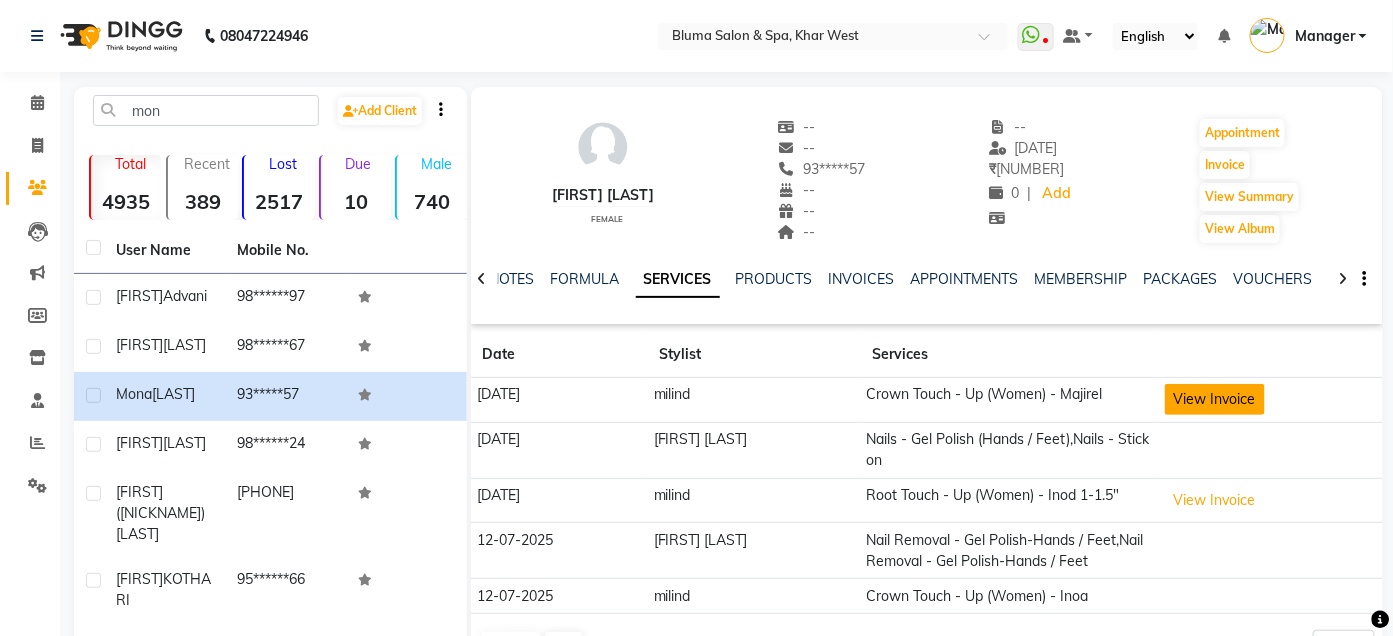click on "View Invoice" 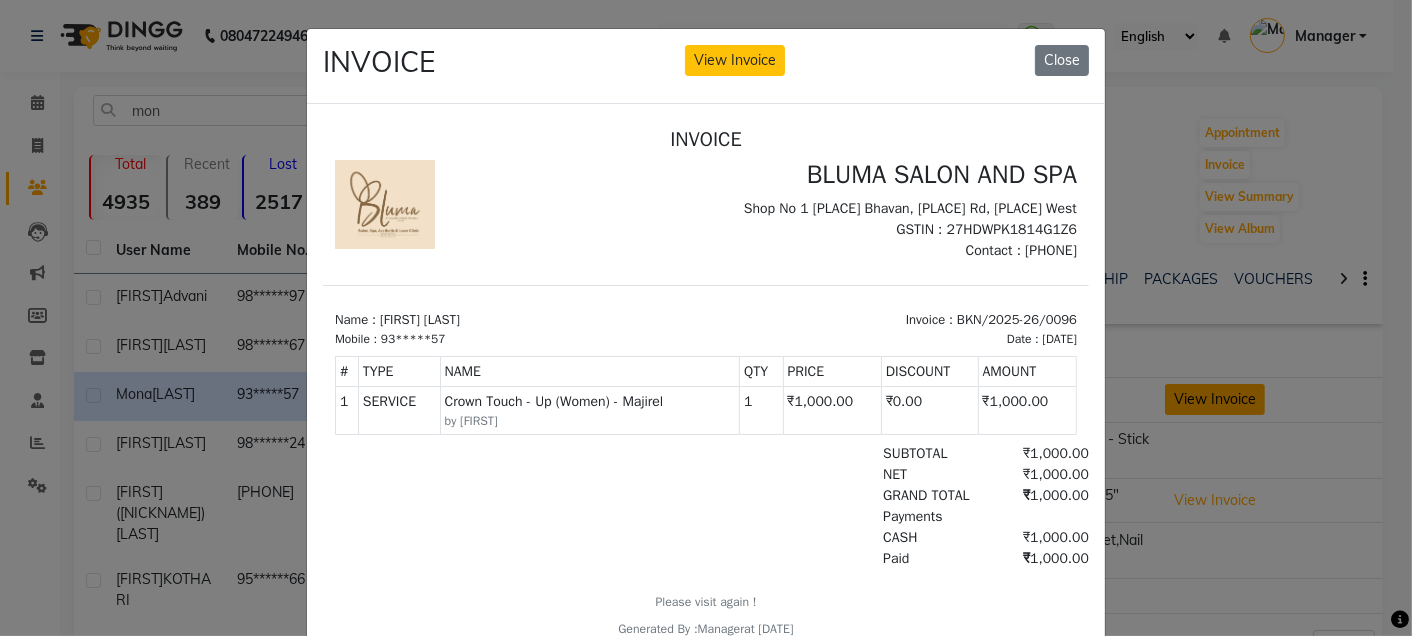 scroll, scrollTop: 0, scrollLeft: 0, axis: both 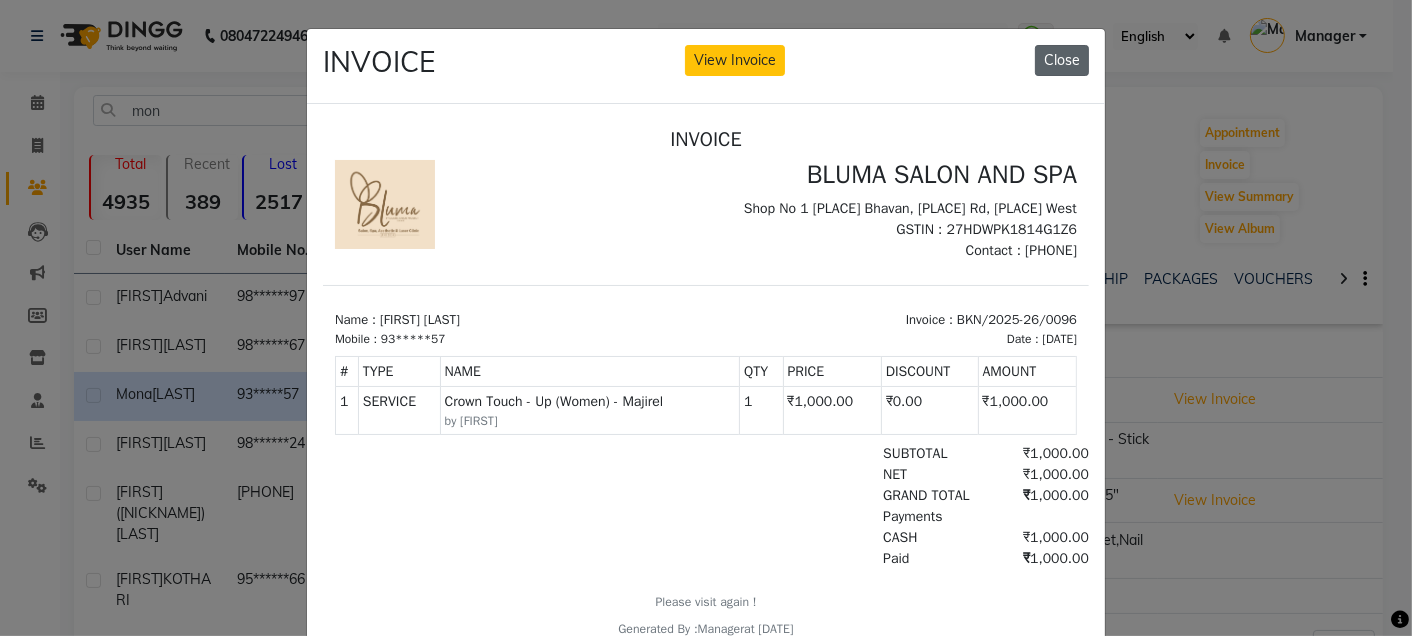 click on "Close" 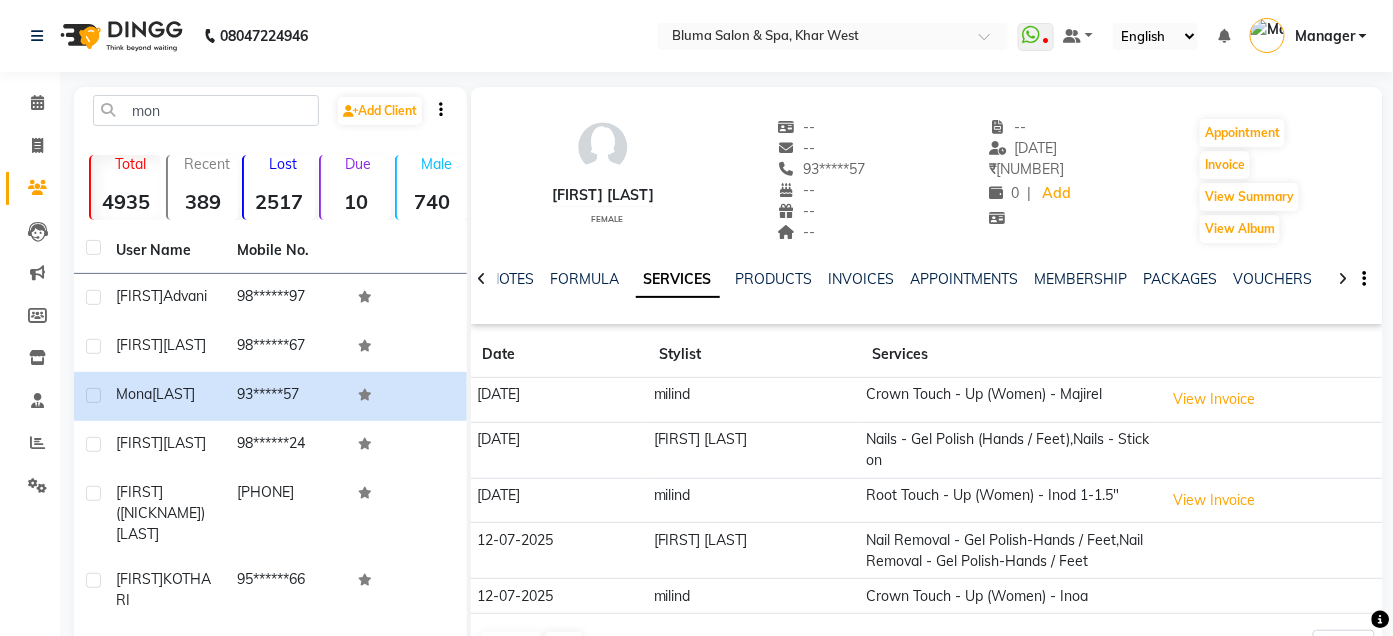 type 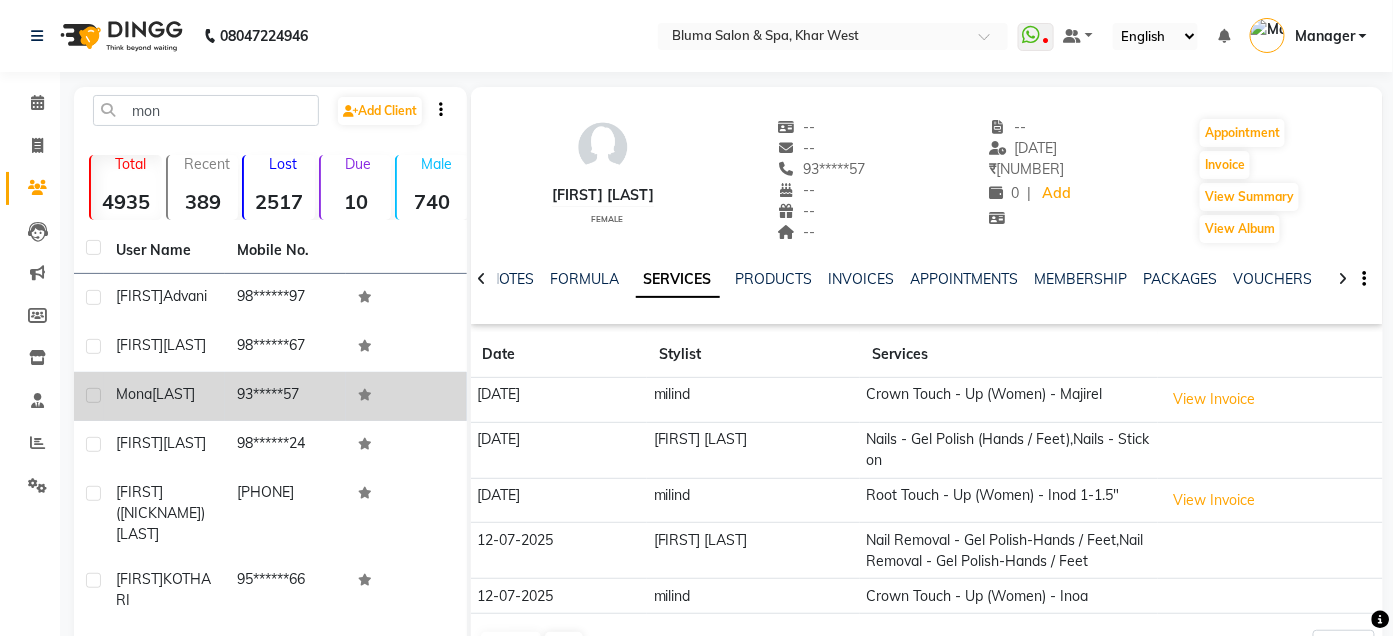 click on "Mona" 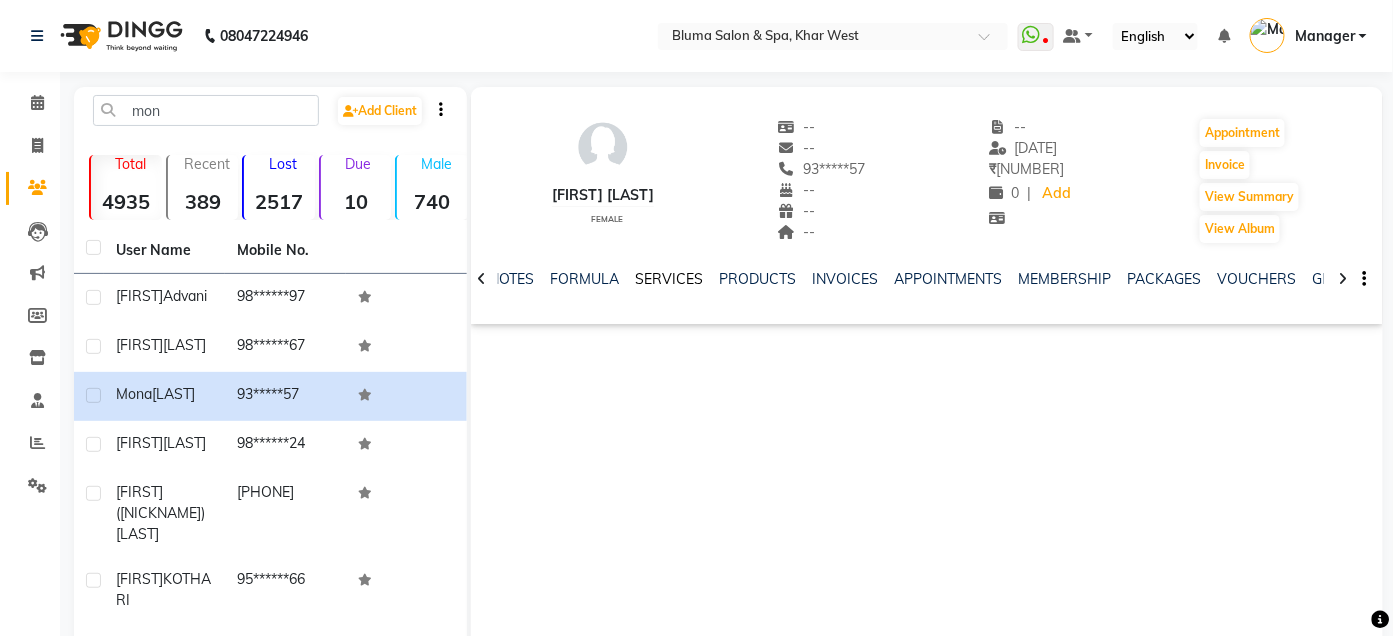 click on "SERVICES" 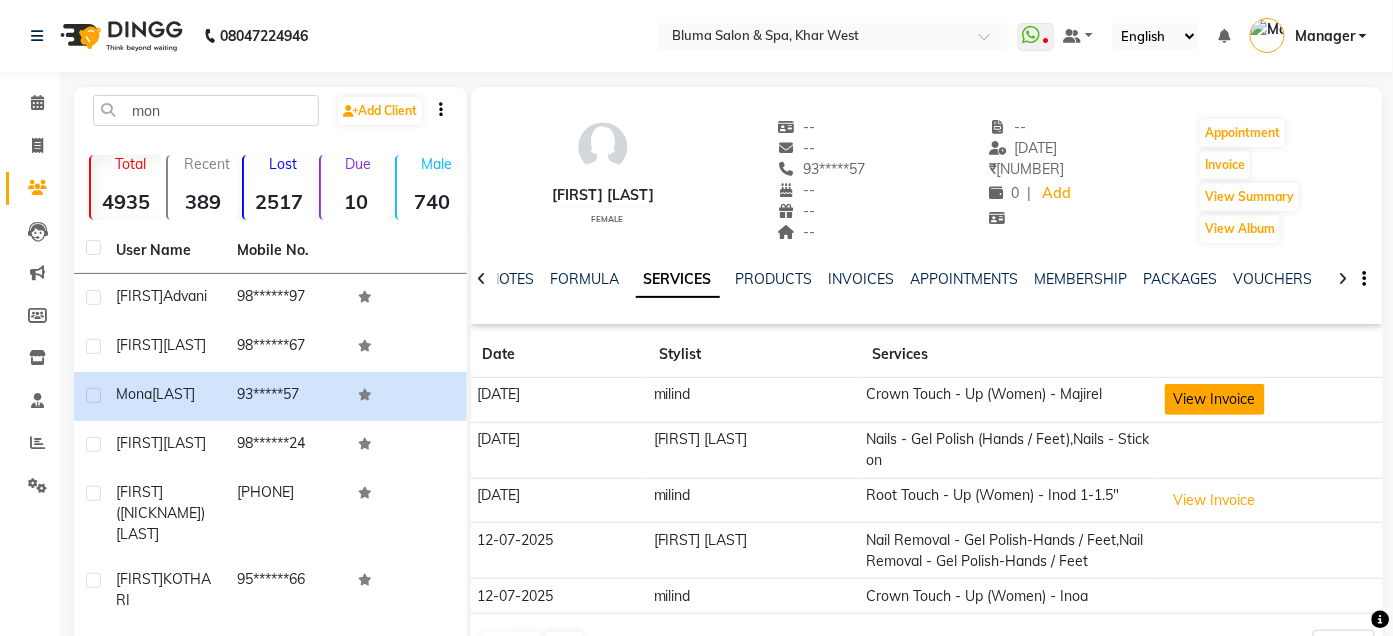 click on "View Invoice" 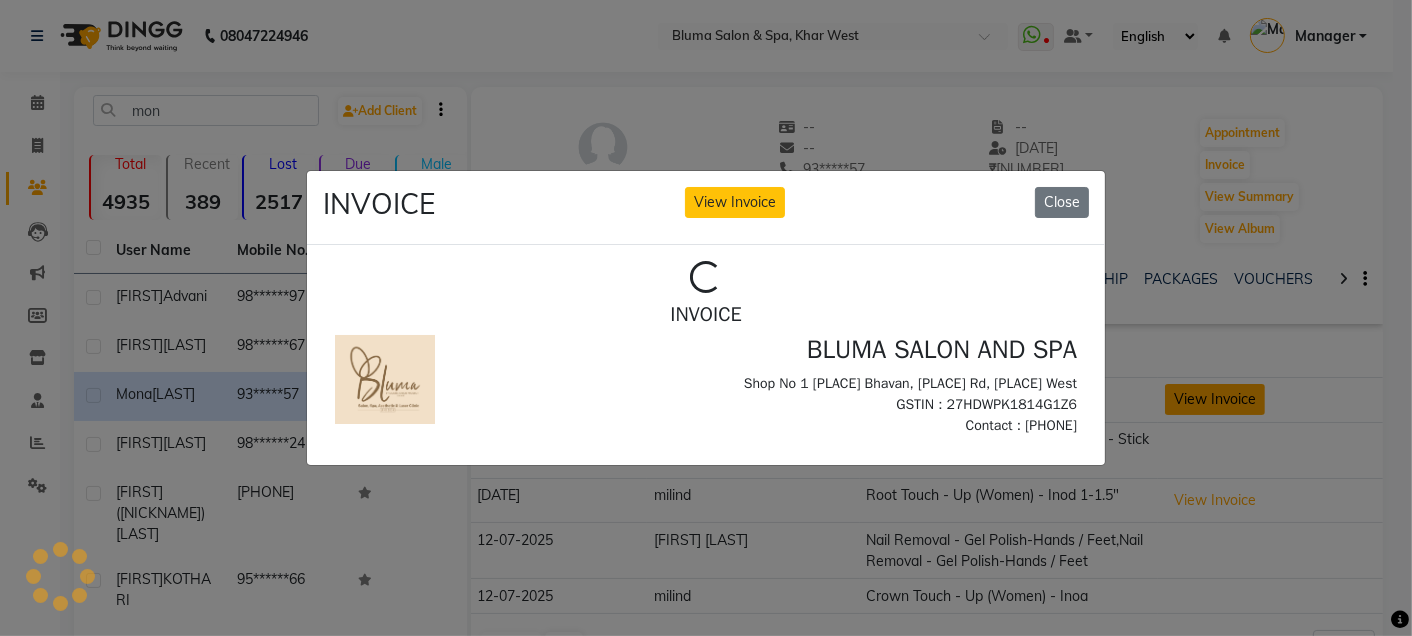 scroll, scrollTop: 0, scrollLeft: 0, axis: both 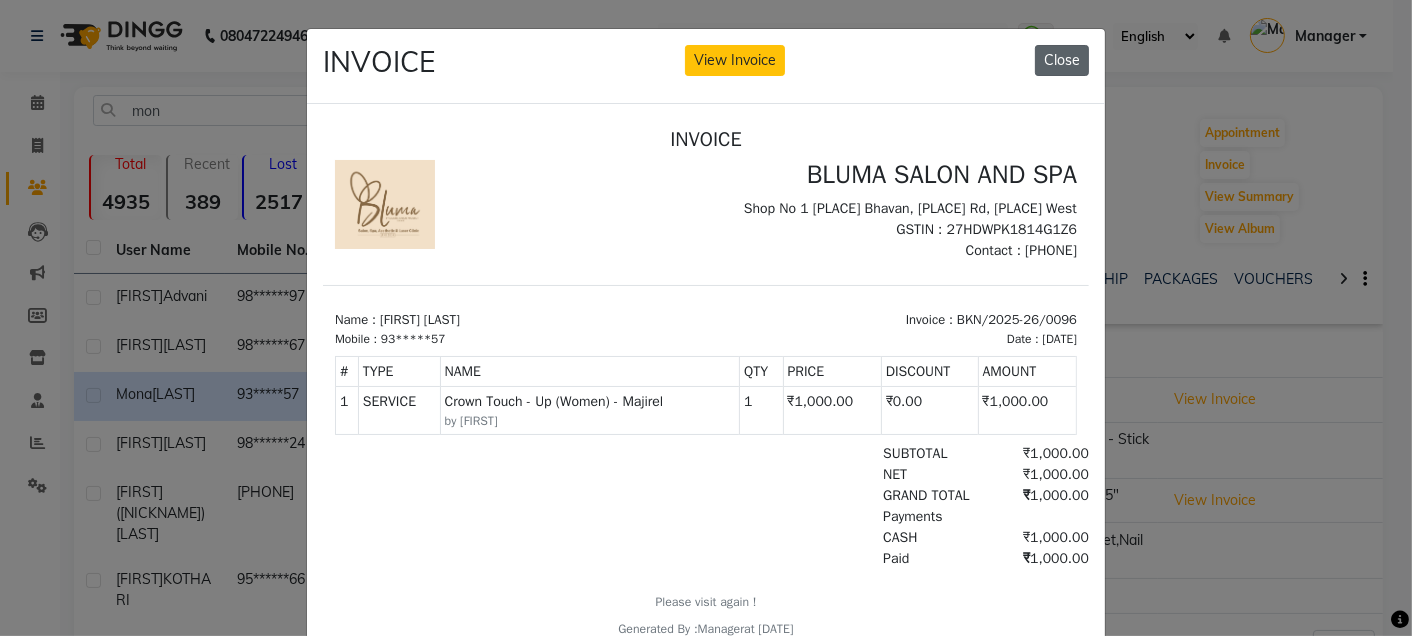 click on "Close" 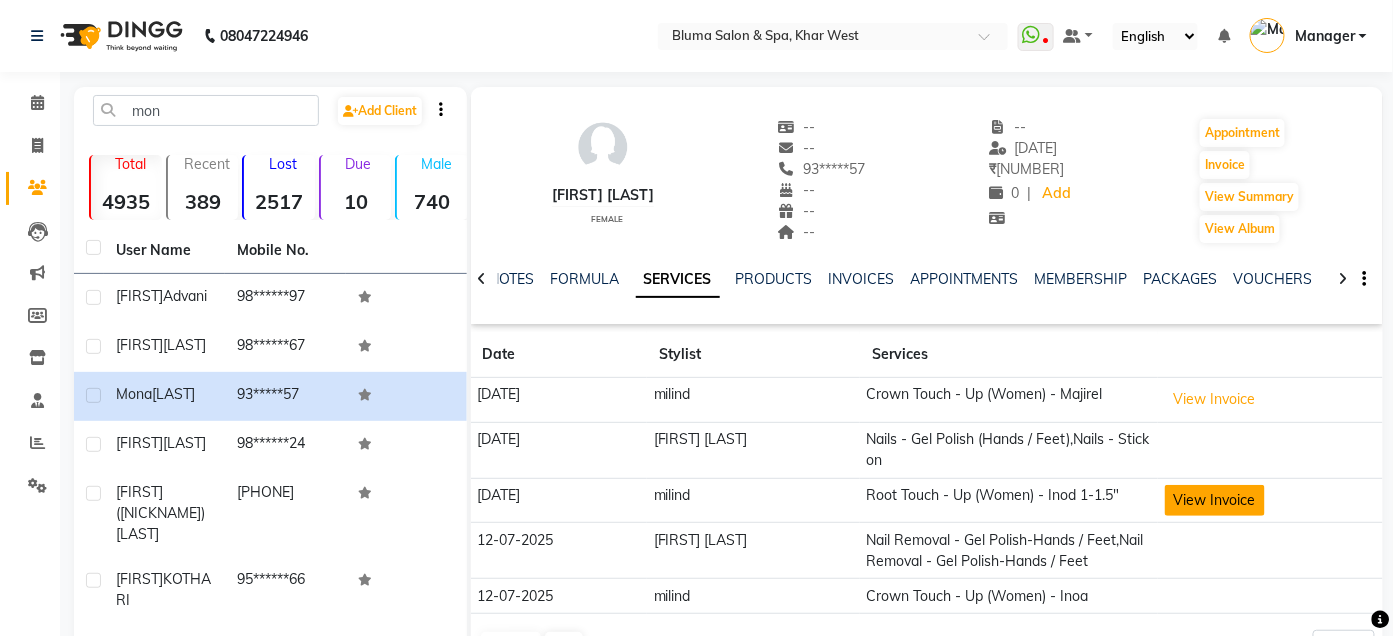 click on "View Invoice" 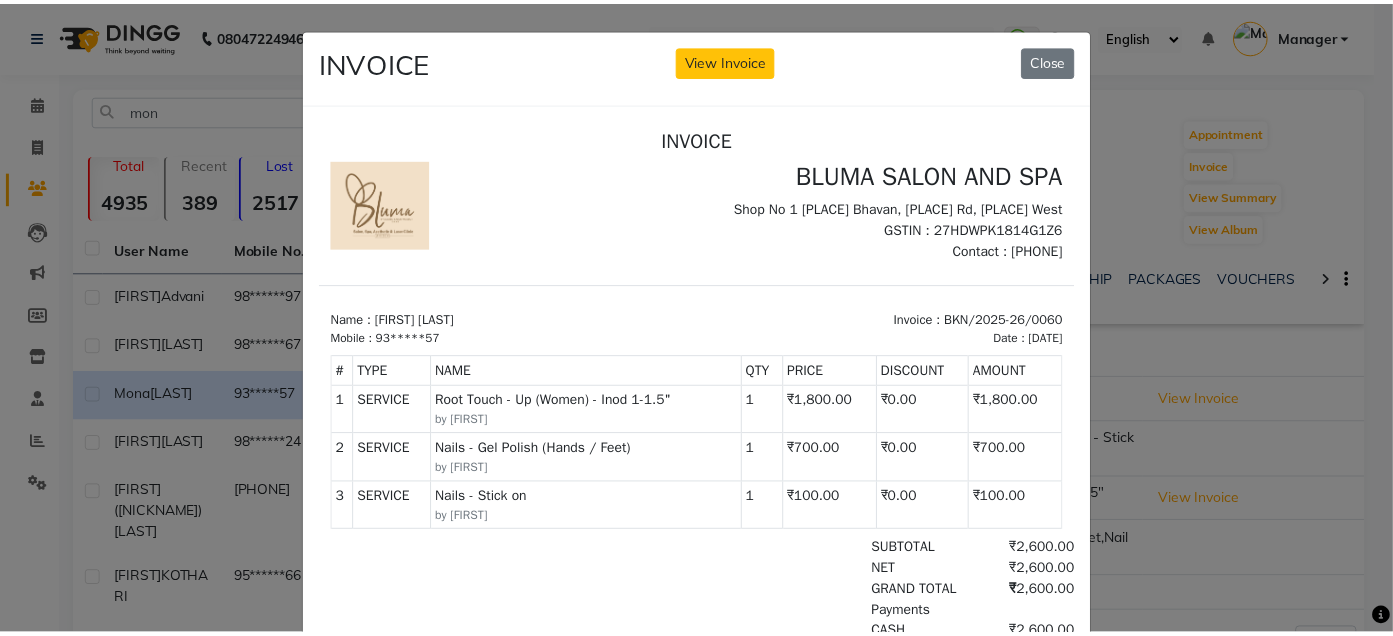 scroll, scrollTop: 0, scrollLeft: 0, axis: both 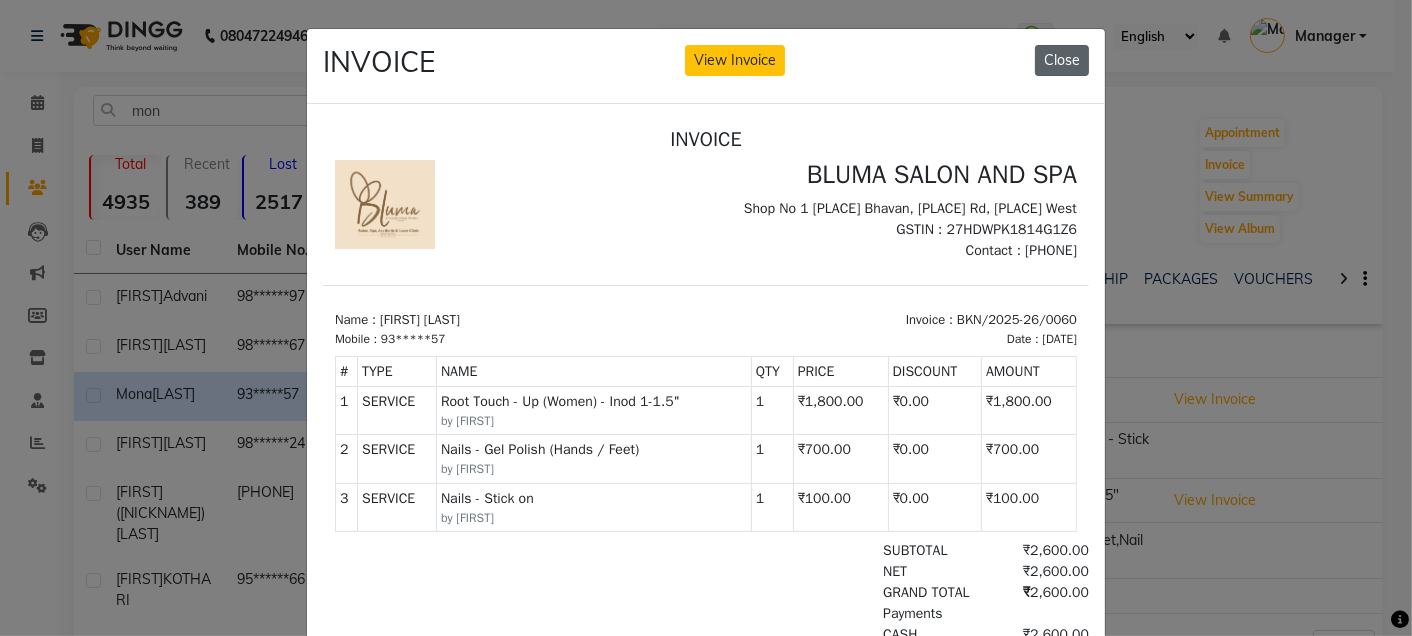 click on "Close" 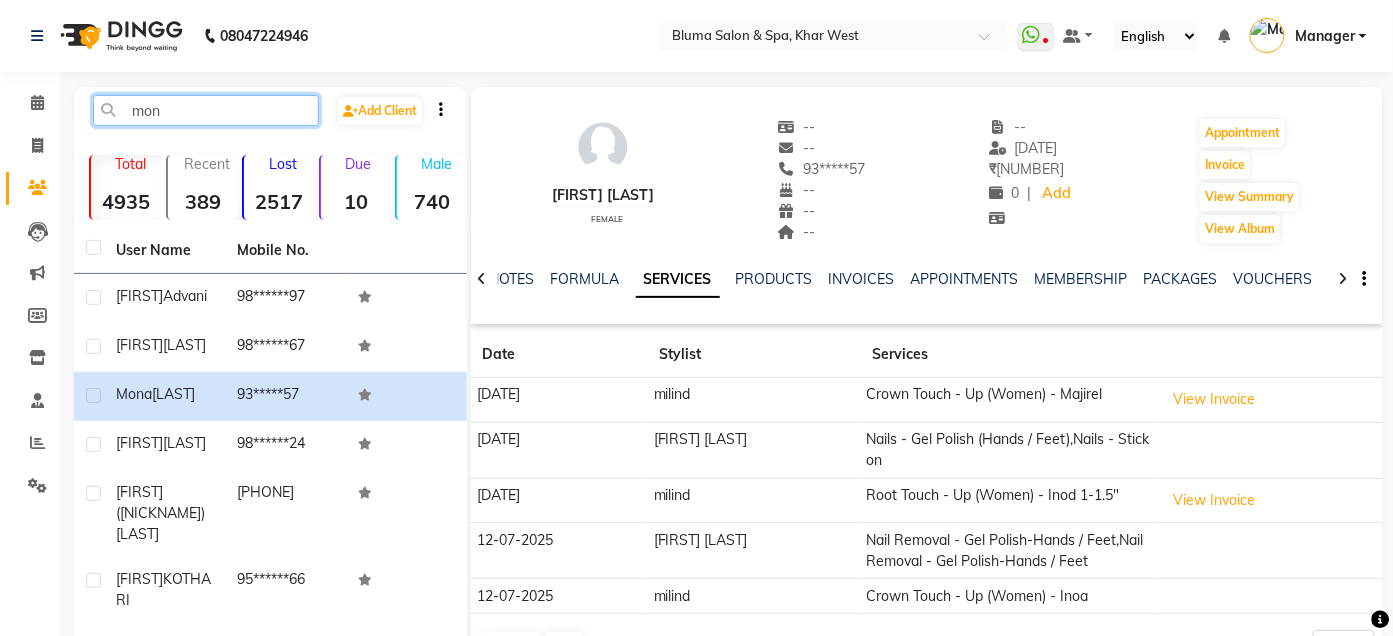 click on "mon" 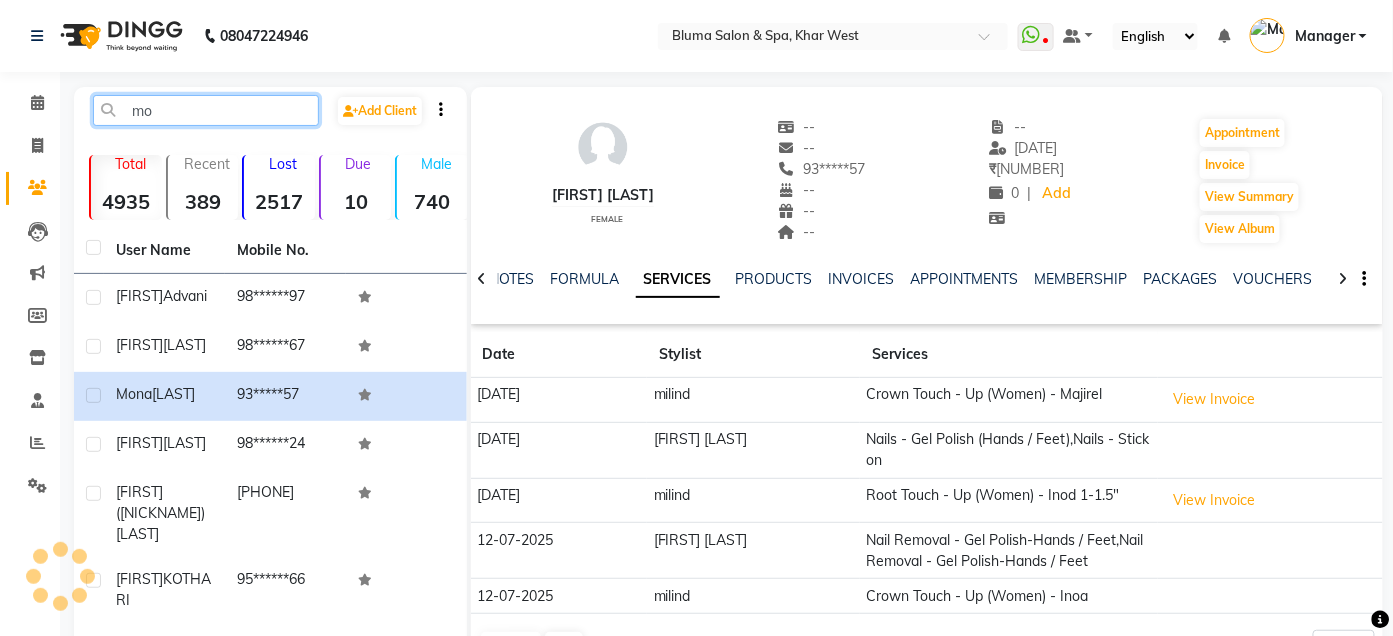 type on "m" 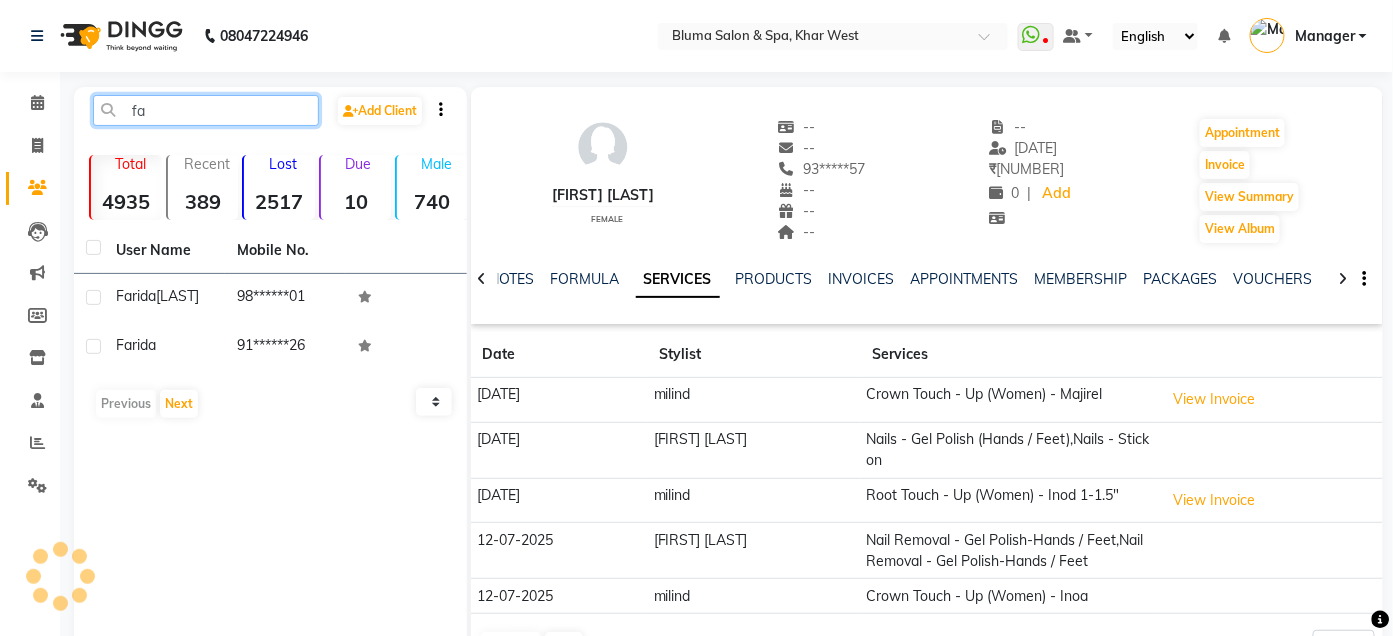 type on "f" 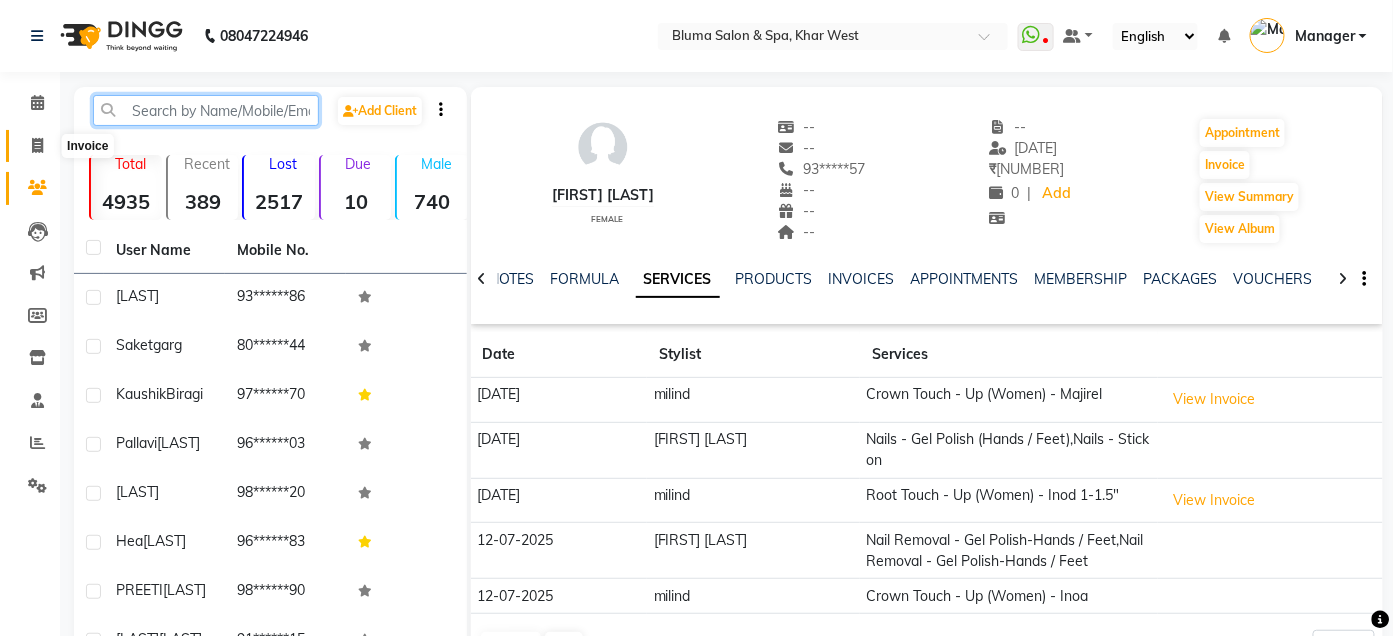 type 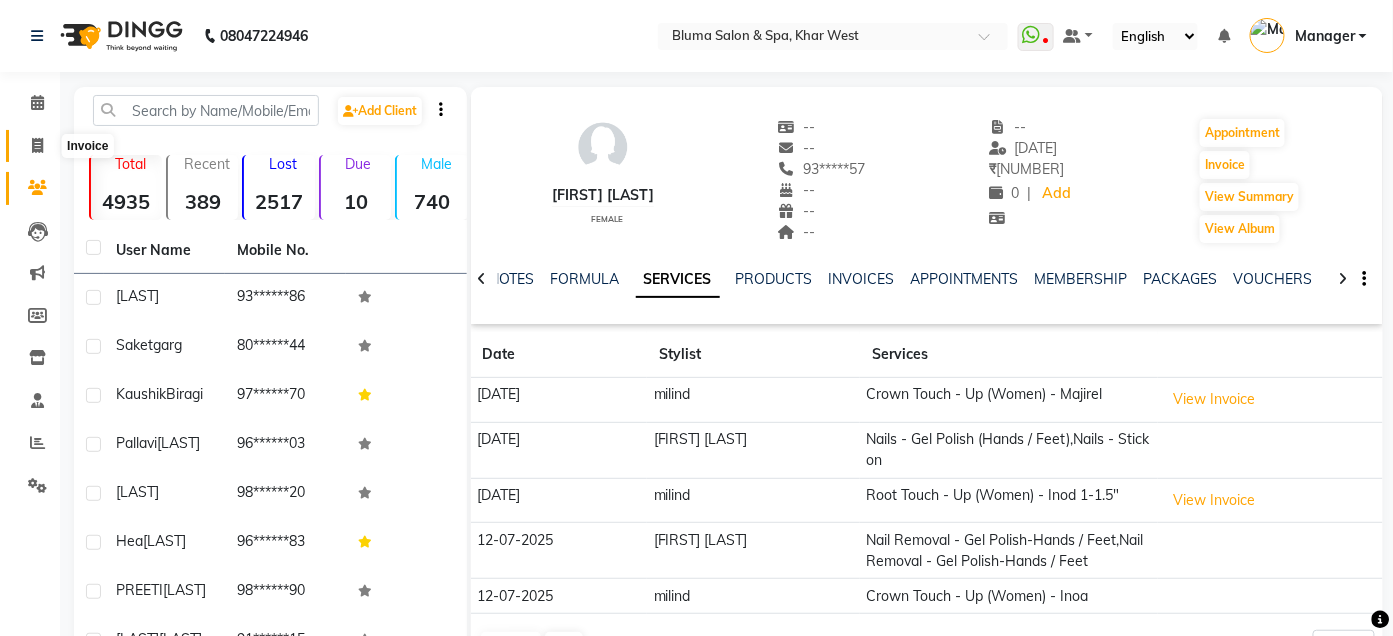 click 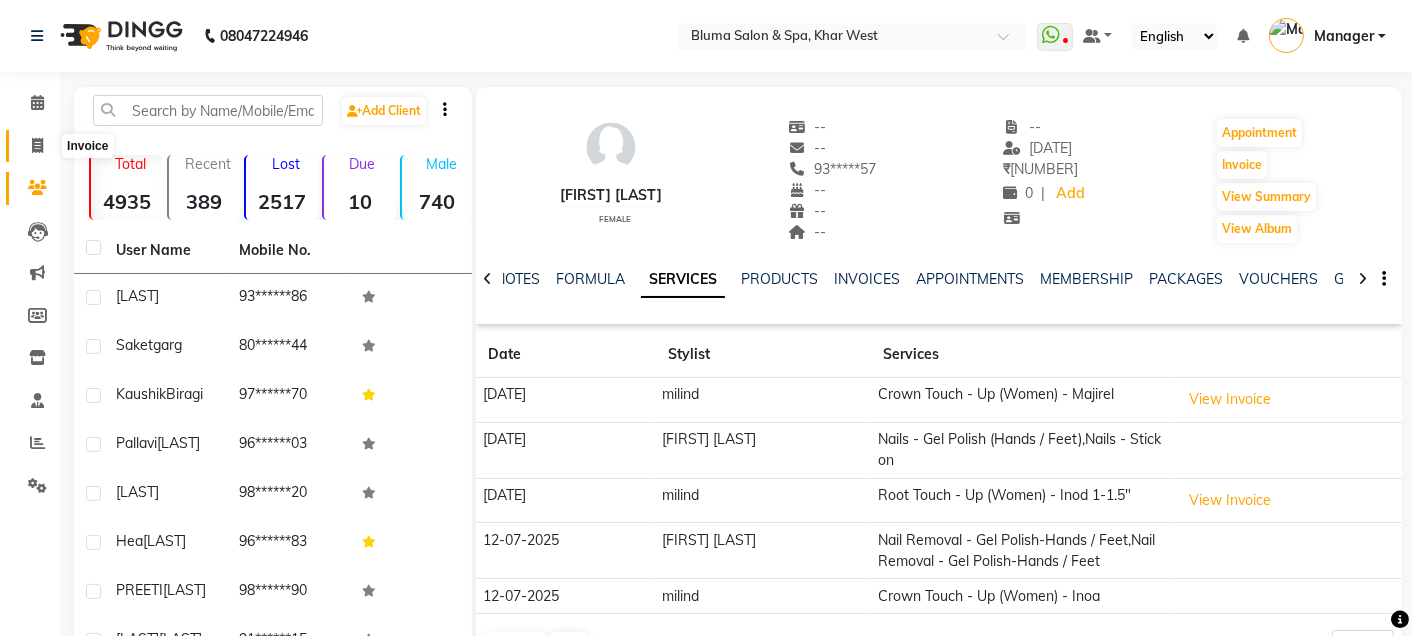 select on "service" 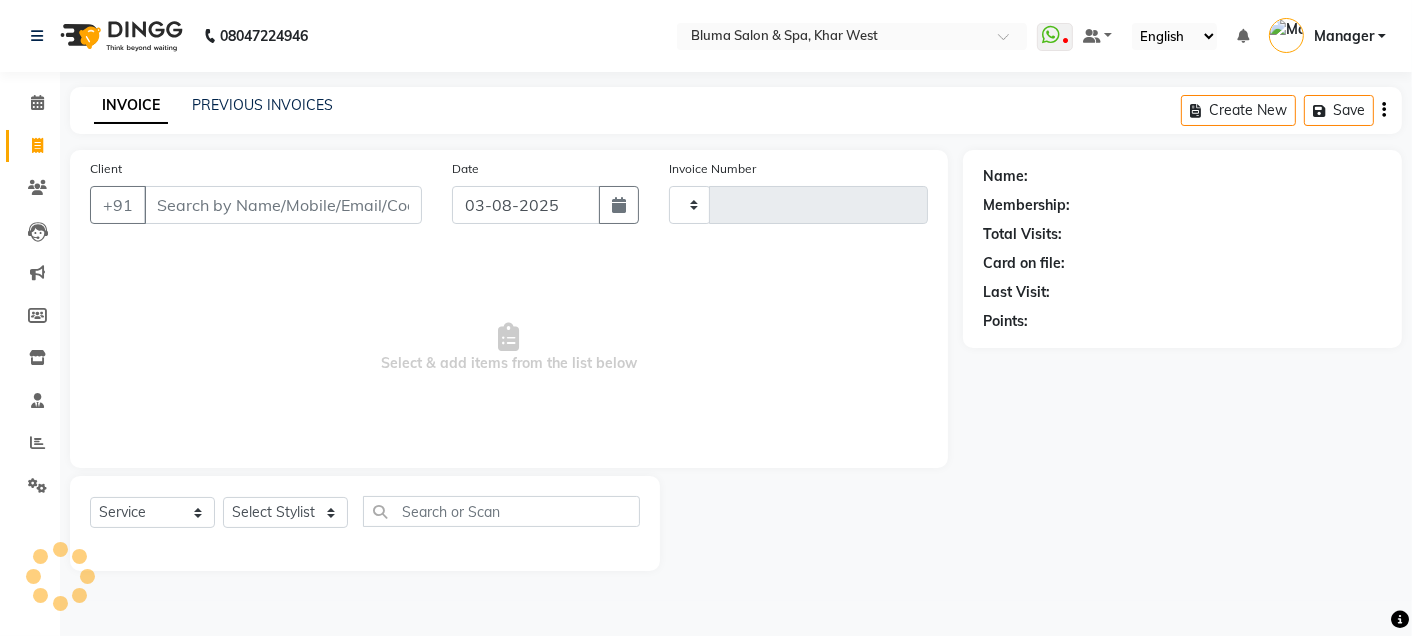 type on "0978" 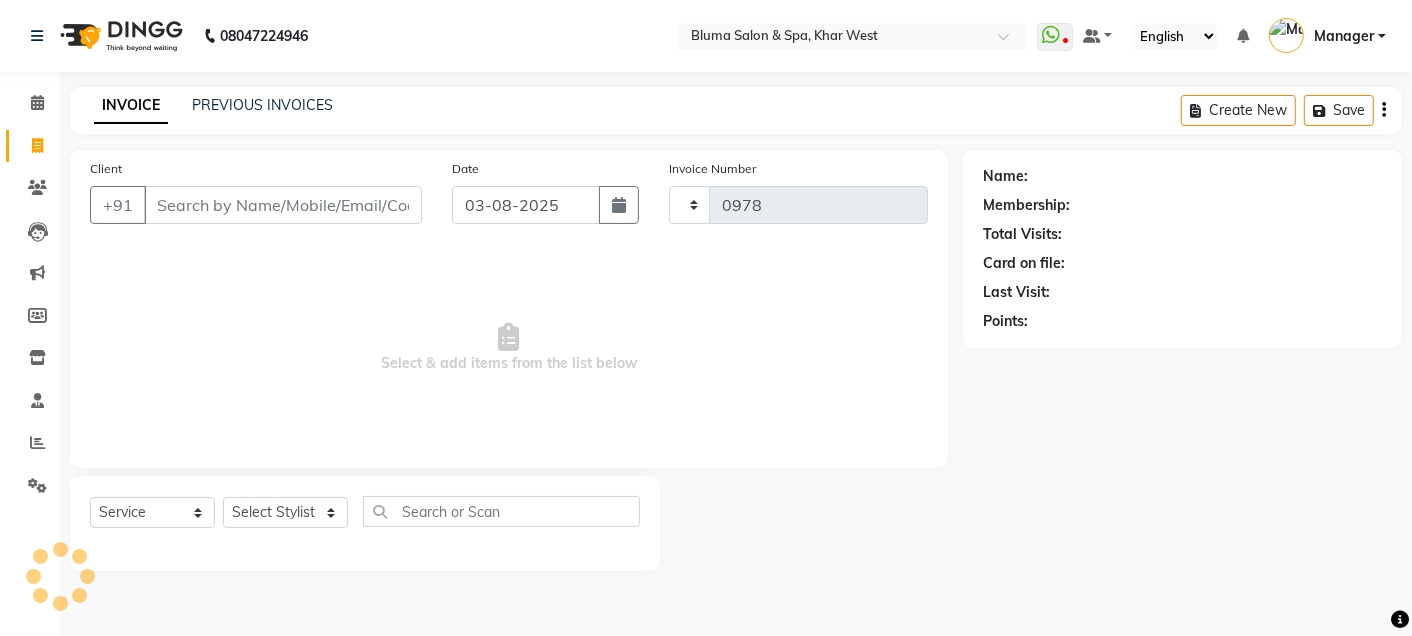 select on "3653" 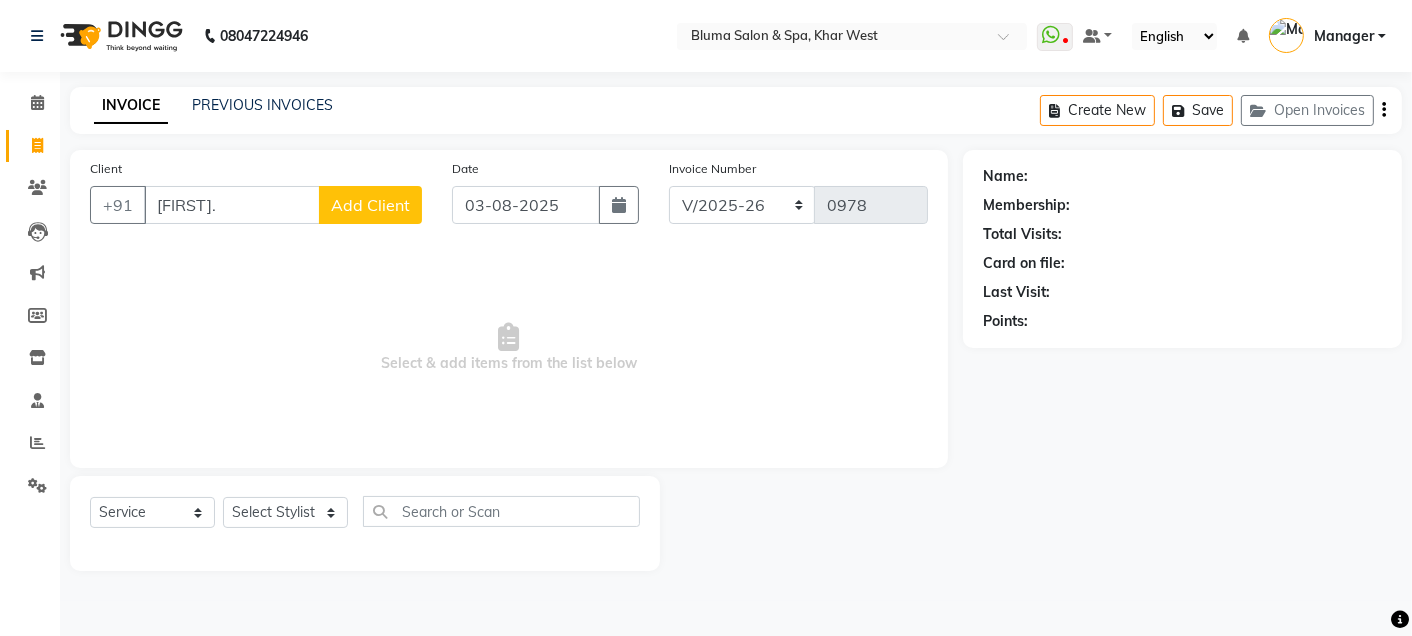 type on "[FIRST]." 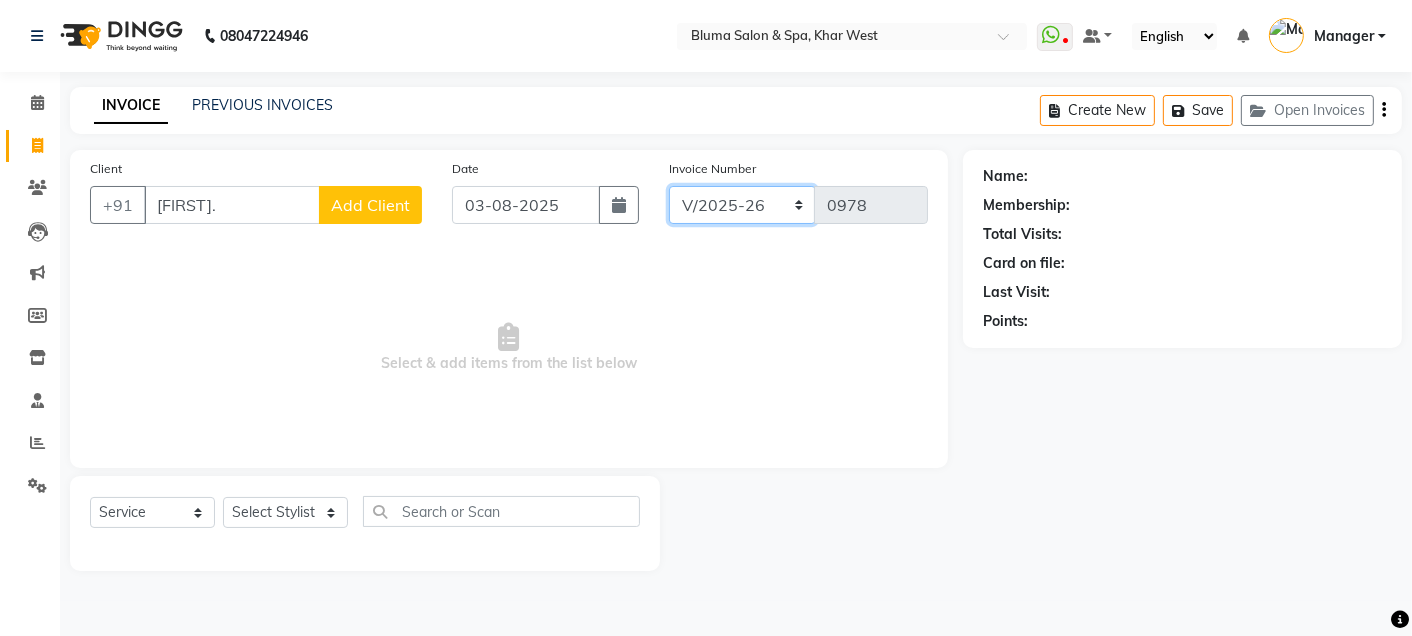 click on "ALN/2025-26 AL/2025-26 BKN/2025-26 BK/2025-26 V/2025 V/2025-26" 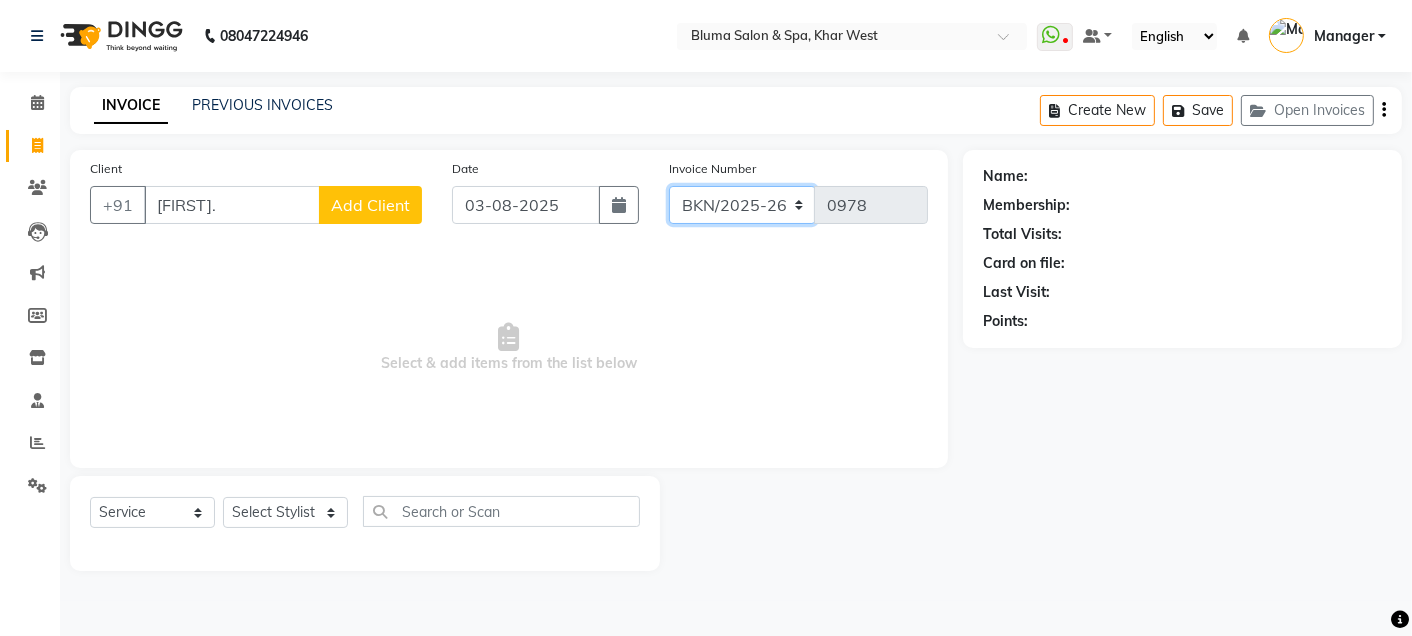 click on "ALN/2025-26 AL/2025-26 BKN/2025-26 BK/2025-26 V/2025 V/2025-26" 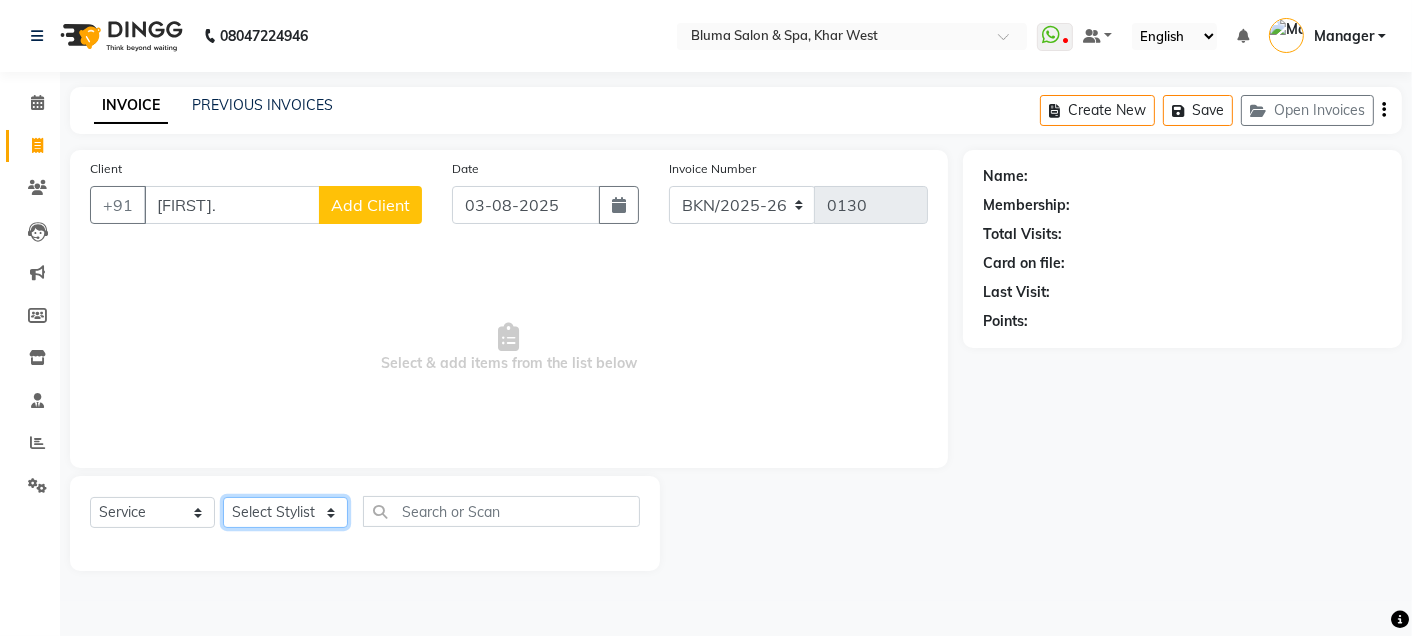 click on "Select Stylist Admin Ajay saroj Alan Athan  DR Prince Varde Manager milind Nasir  PAM parvati gupta  pooja loke Rahul rahul thakur rajesh patel sonali yogita" 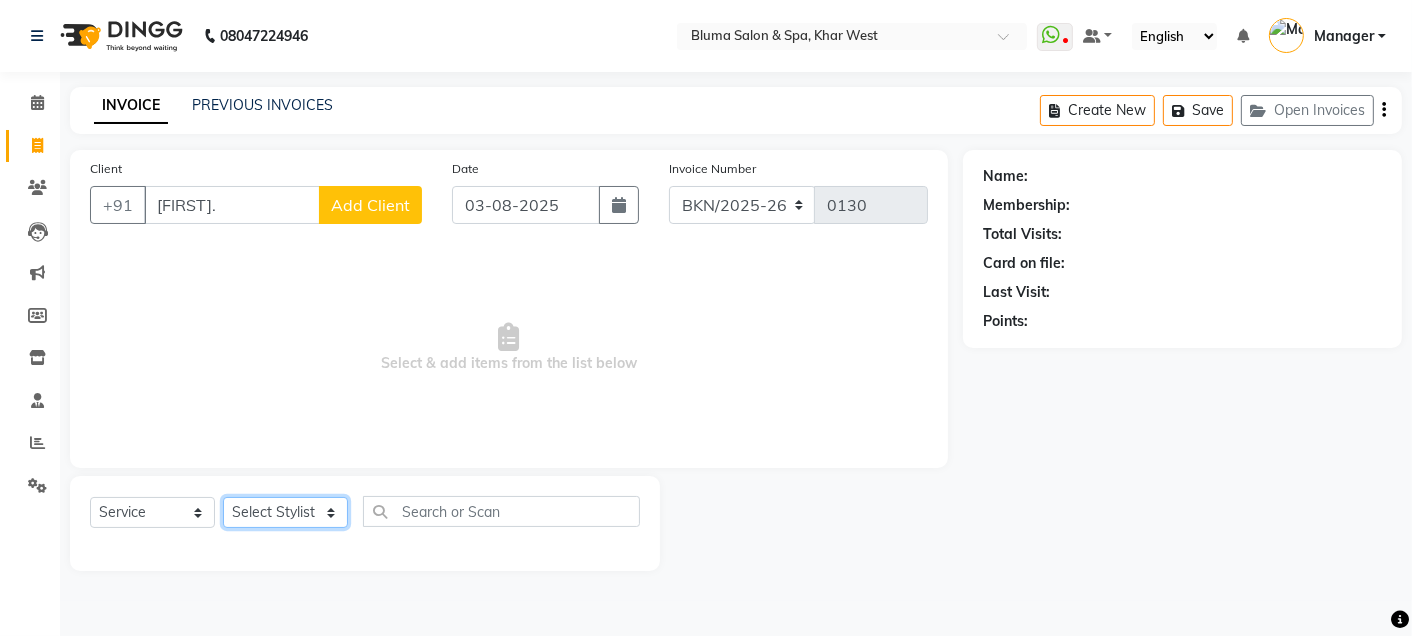 select on "74045" 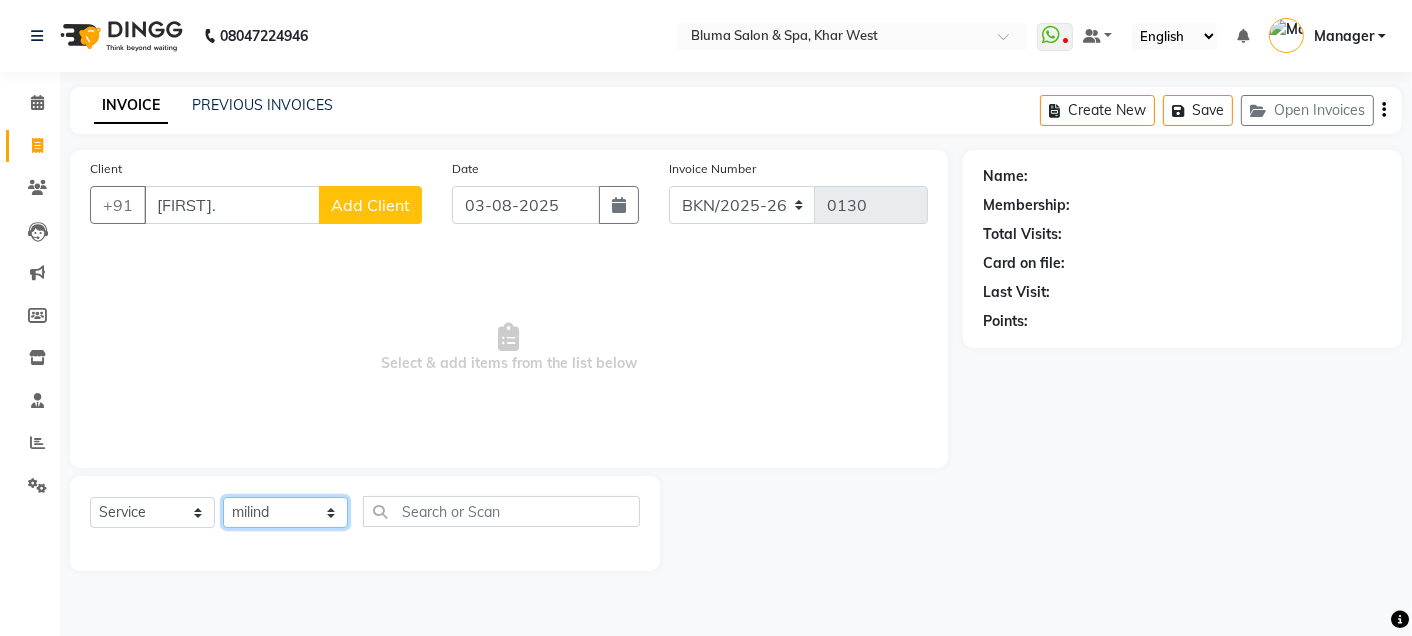 click on "Select Stylist Admin Ajay saroj Alan Athan  DR Prince Varde Manager milind Nasir  PAM parvati gupta  pooja loke Rahul rahul thakur rajesh patel sonali yogita" 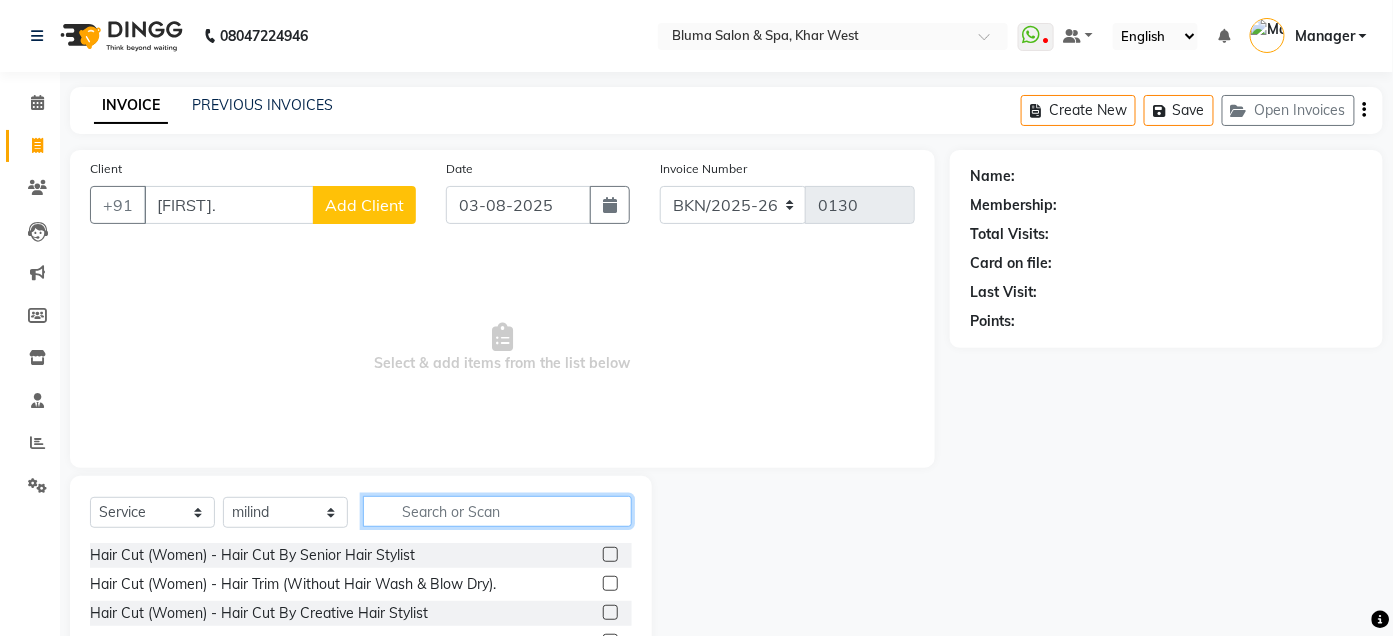 click 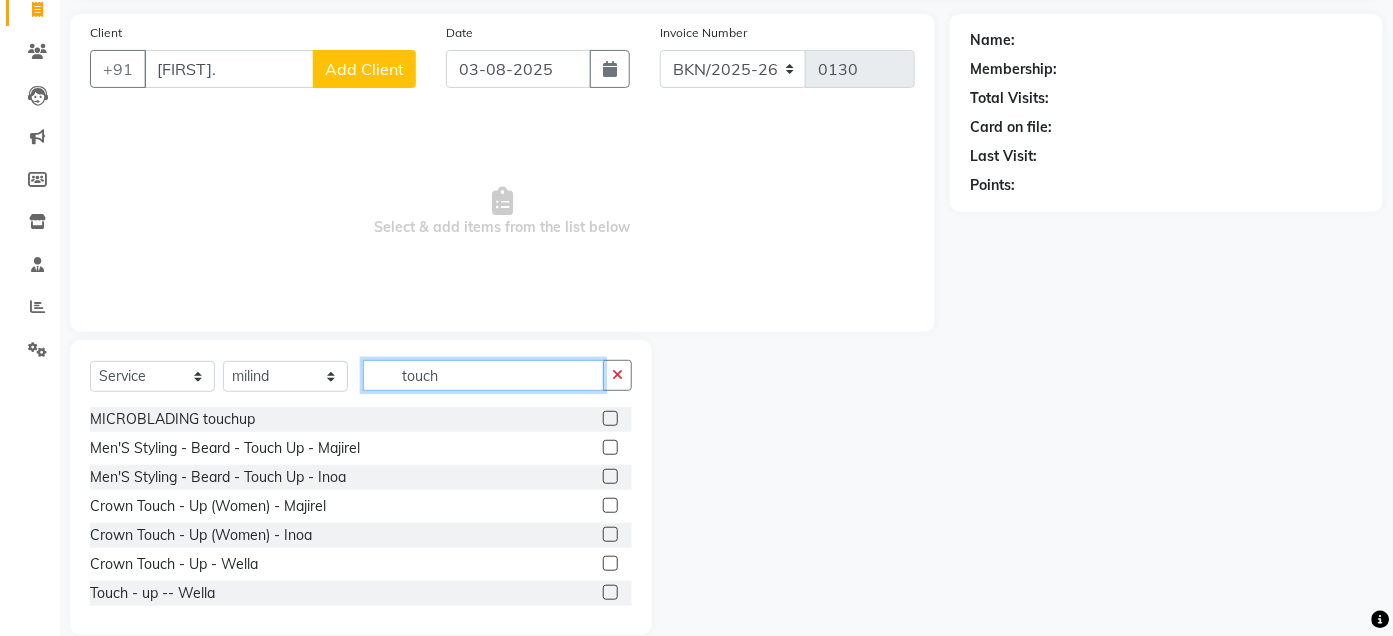 scroll, scrollTop: 164, scrollLeft: 0, axis: vertical 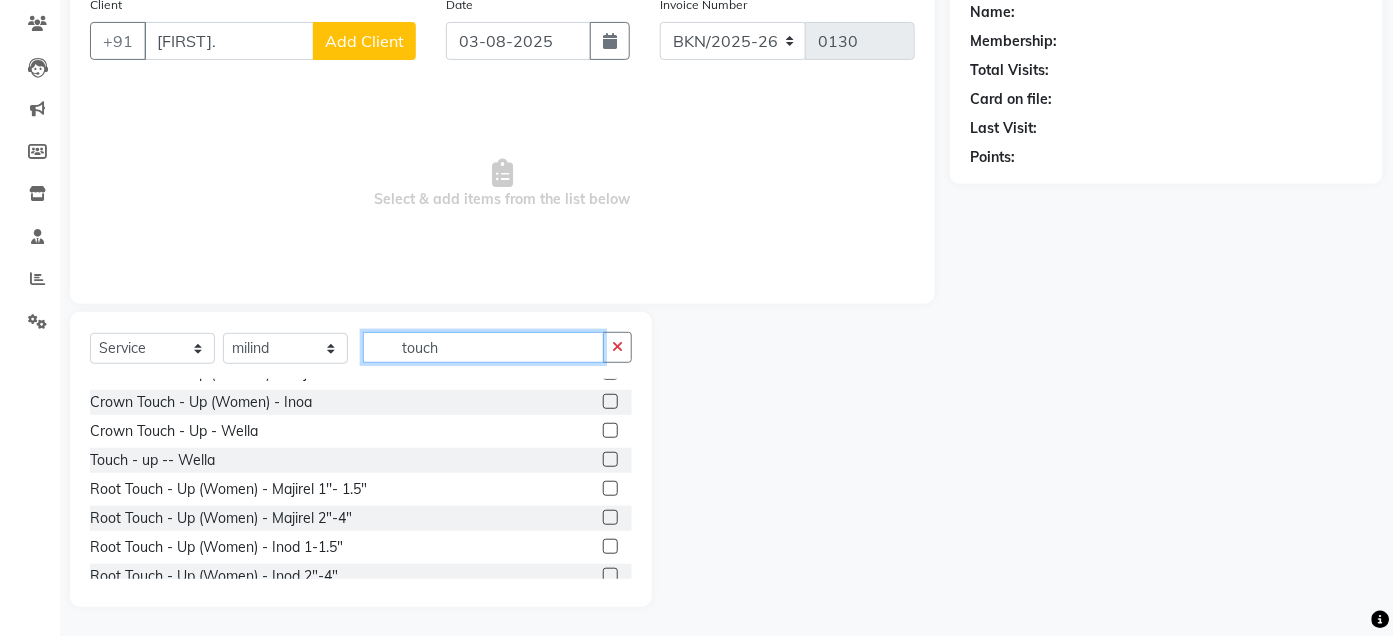 type on "touch" 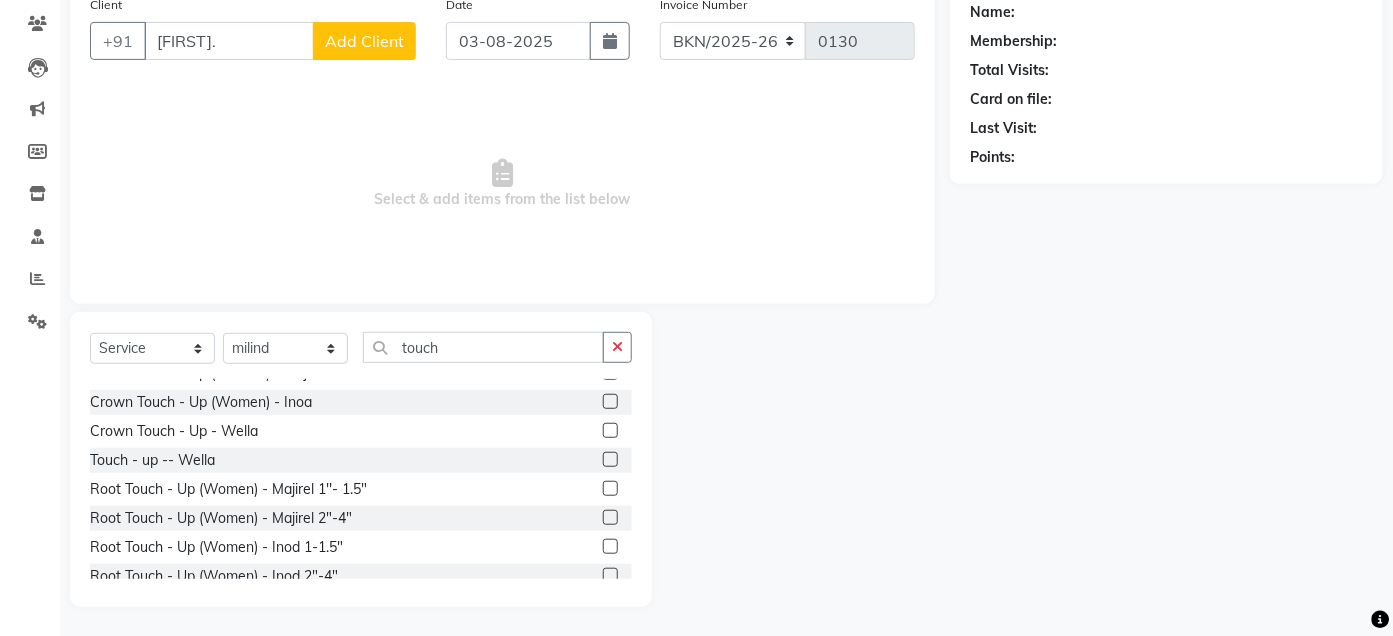 click 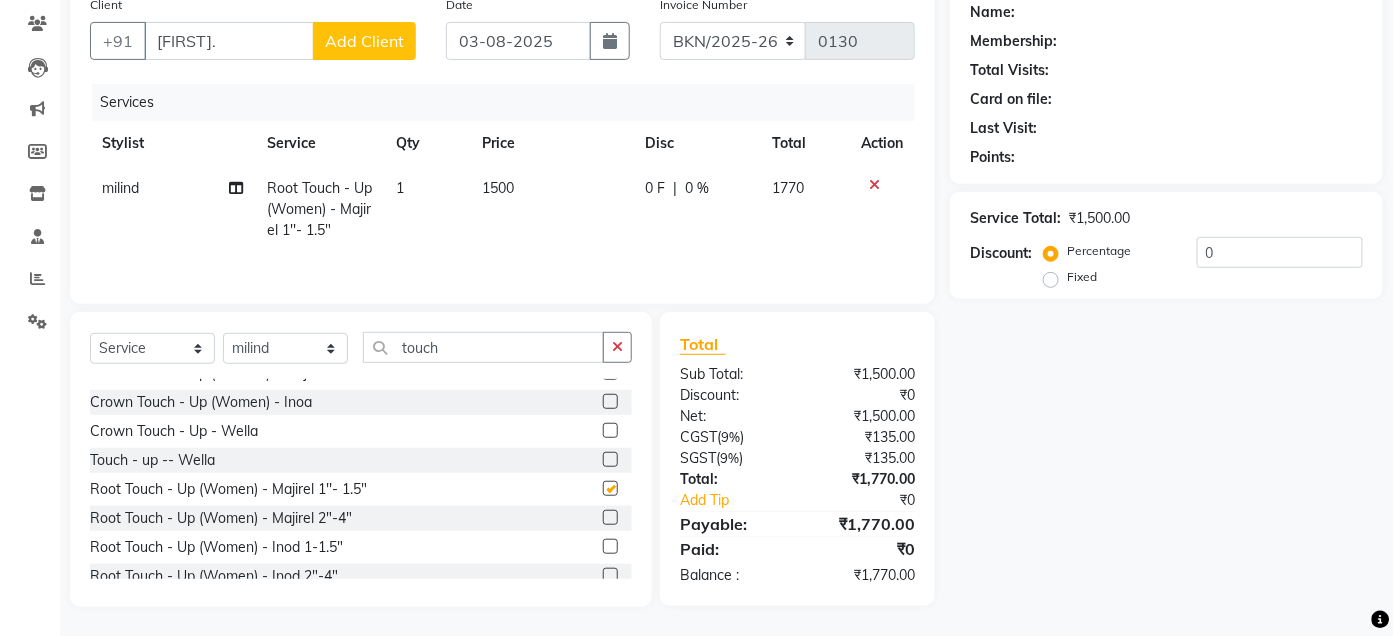 checkbox on "false" 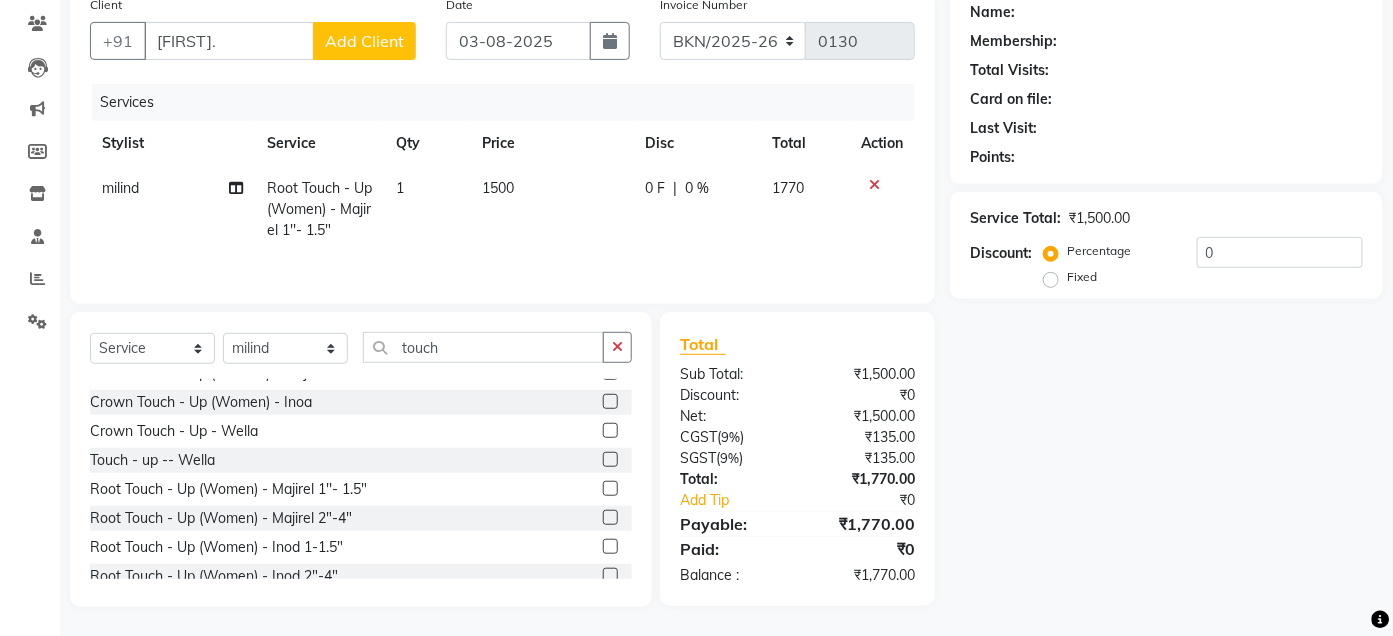 click 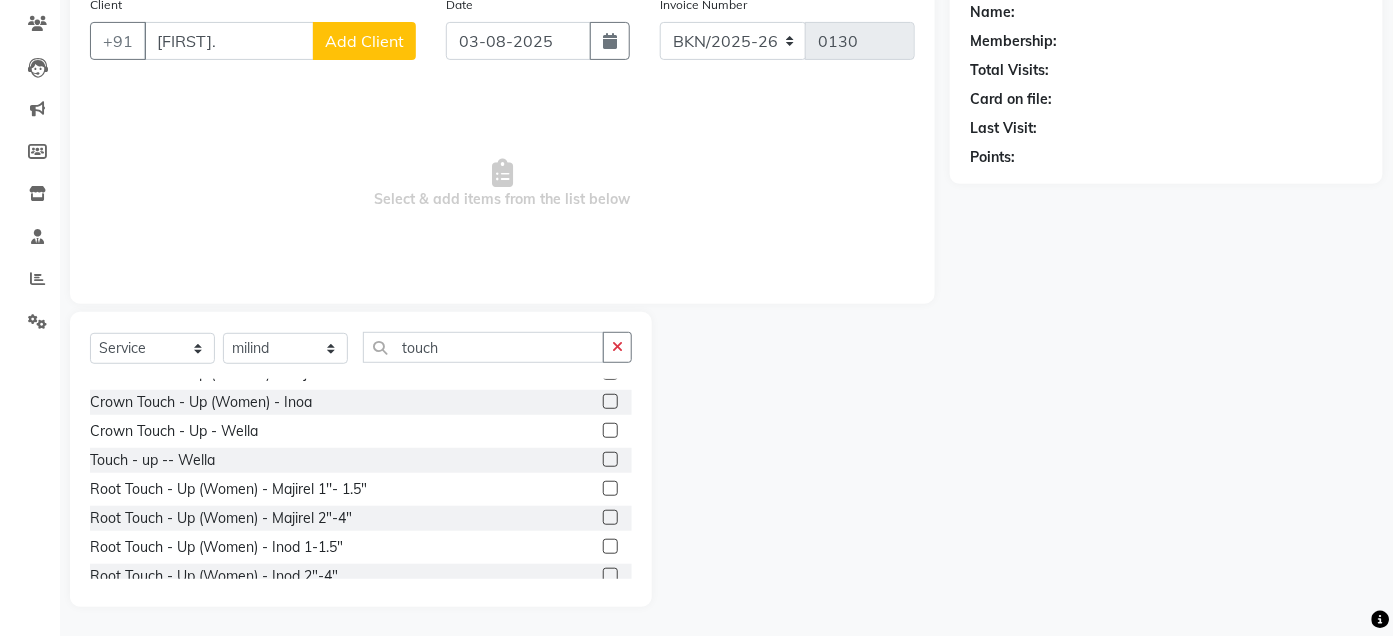 click 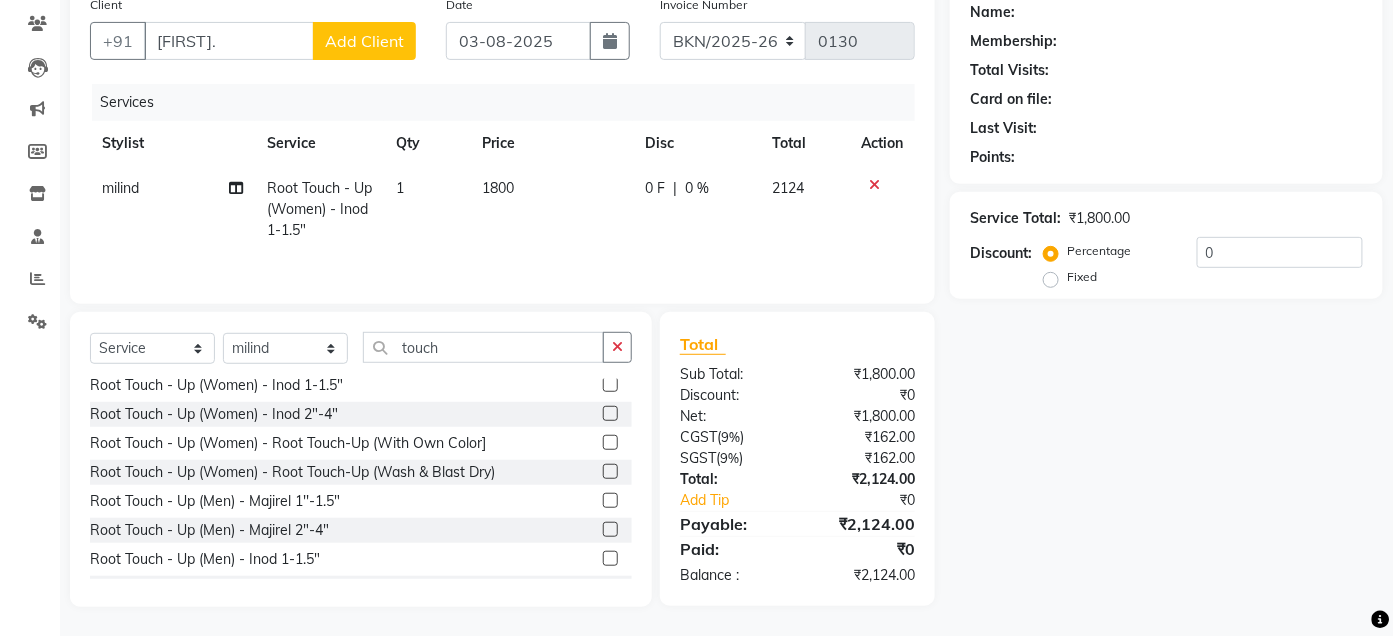 scroll, scrollTop: 279, scrollLeft: 0, axis: vertical 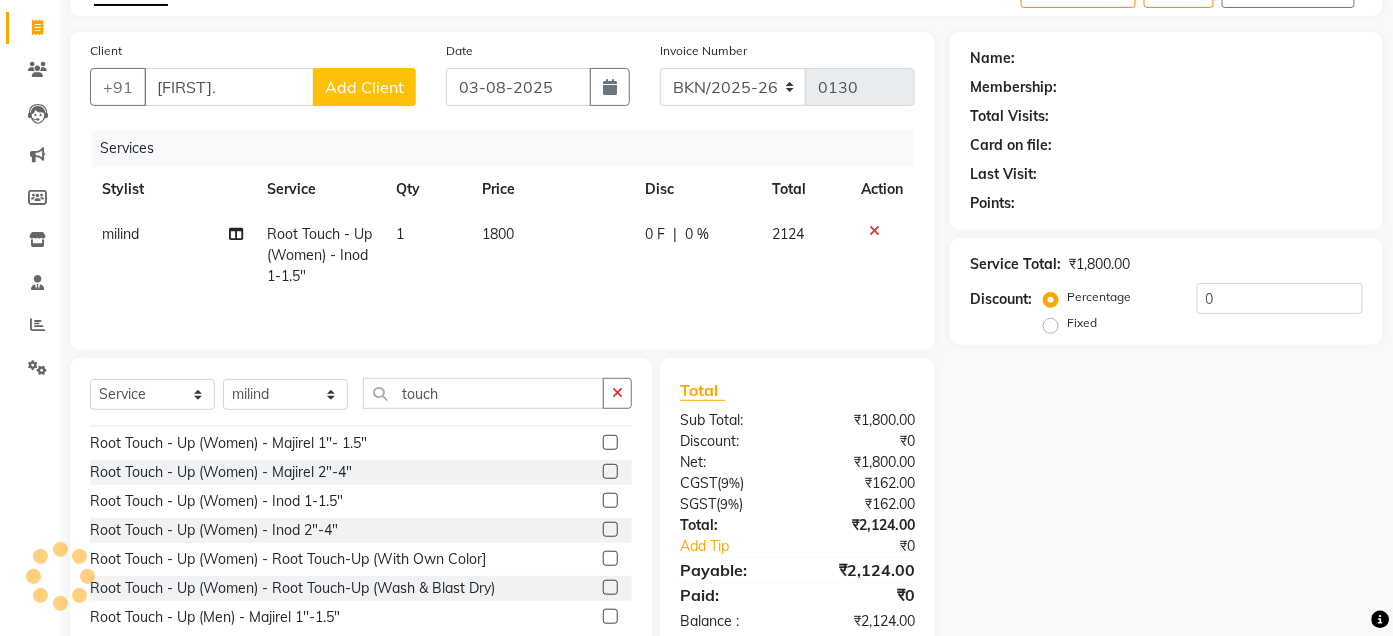 click 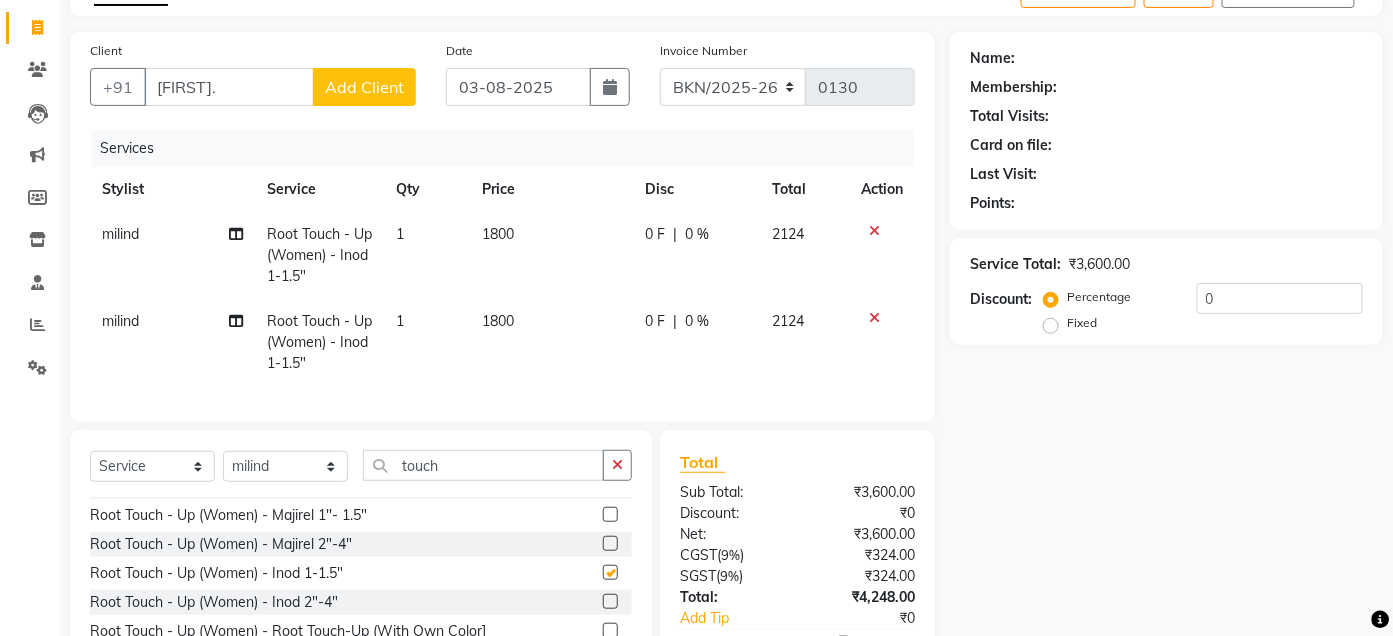 checkbox on "false" 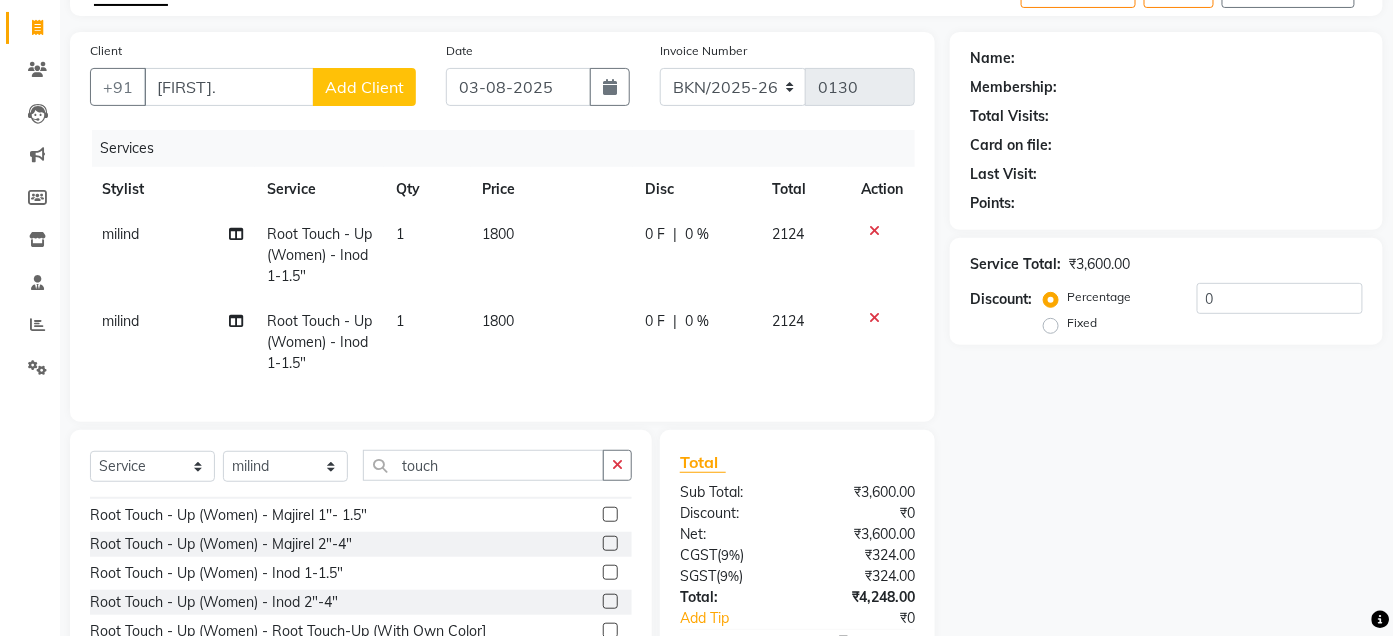 click 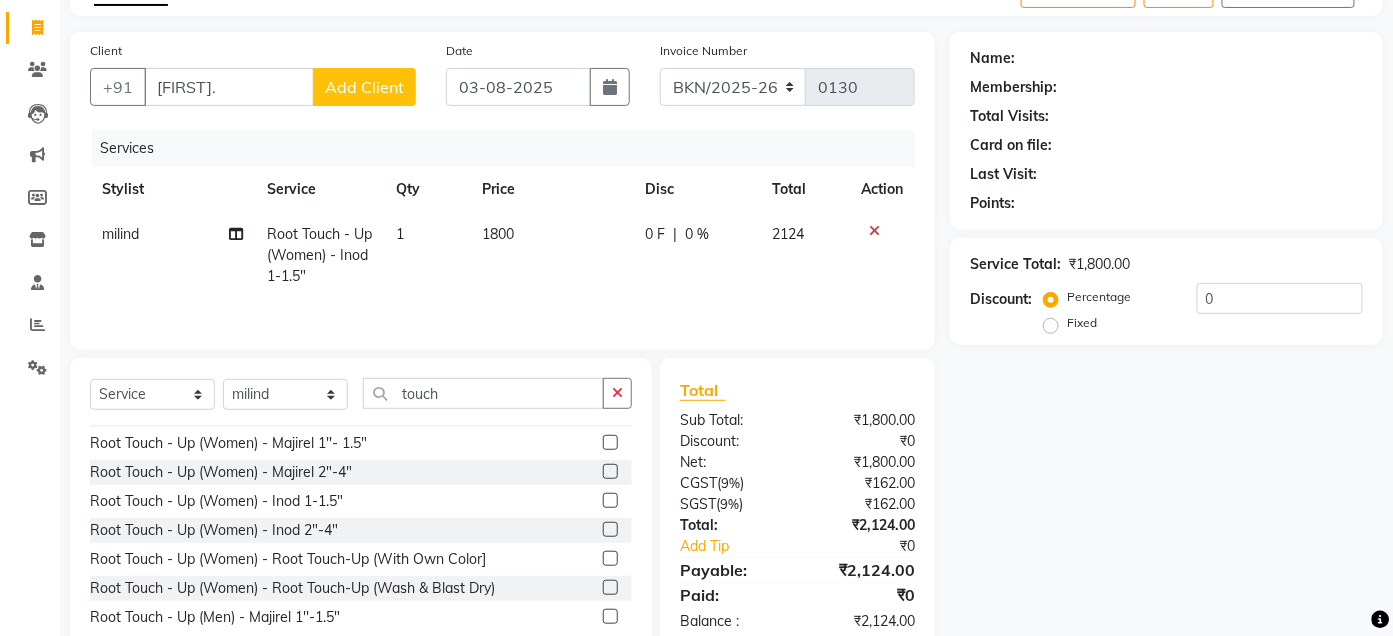 click 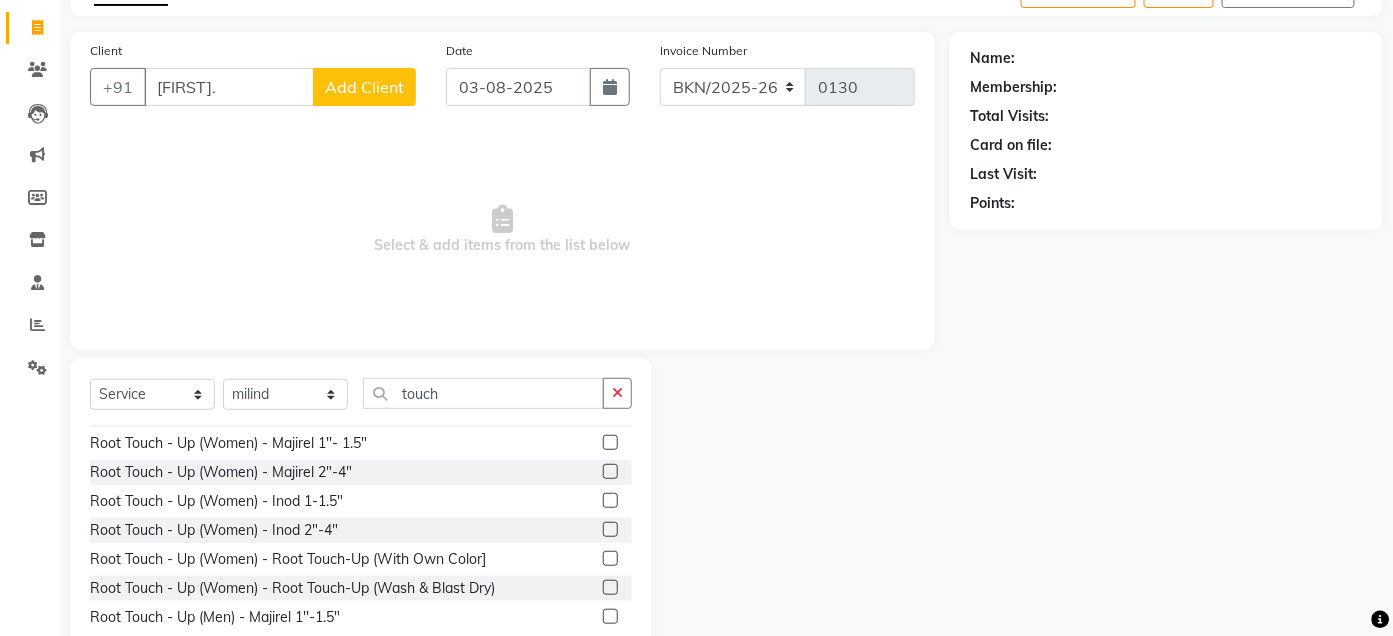 click 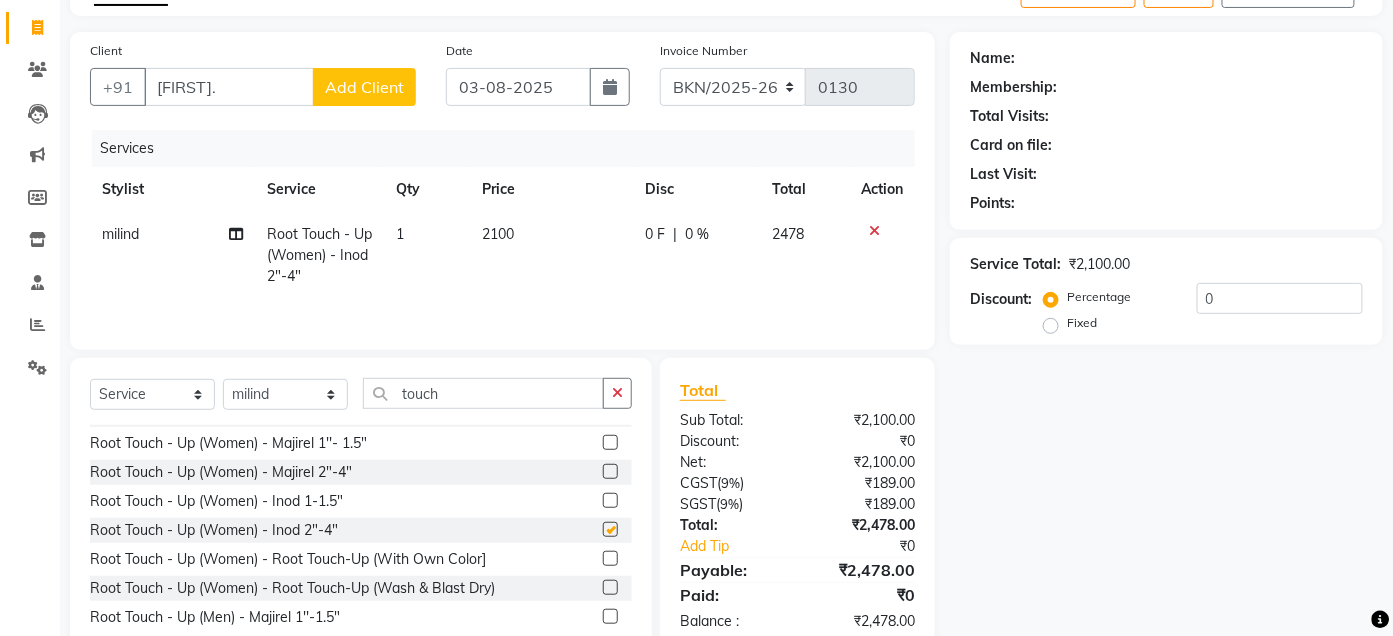 checkbox on "false" 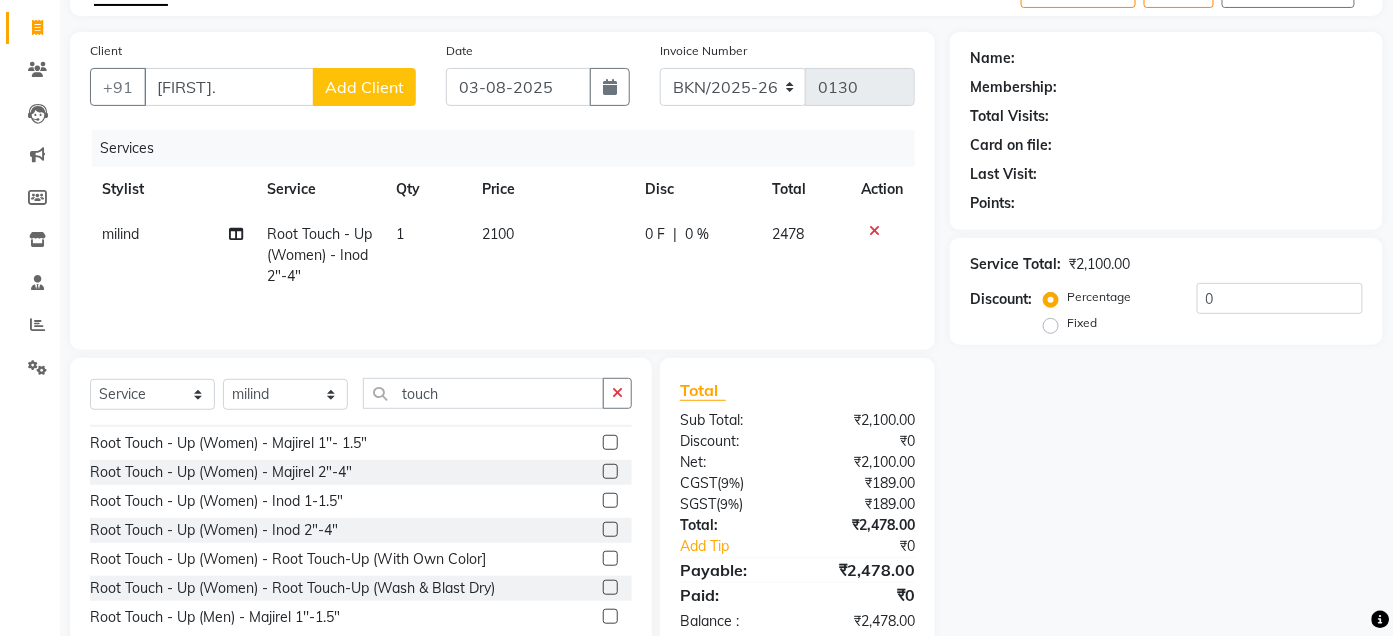 click 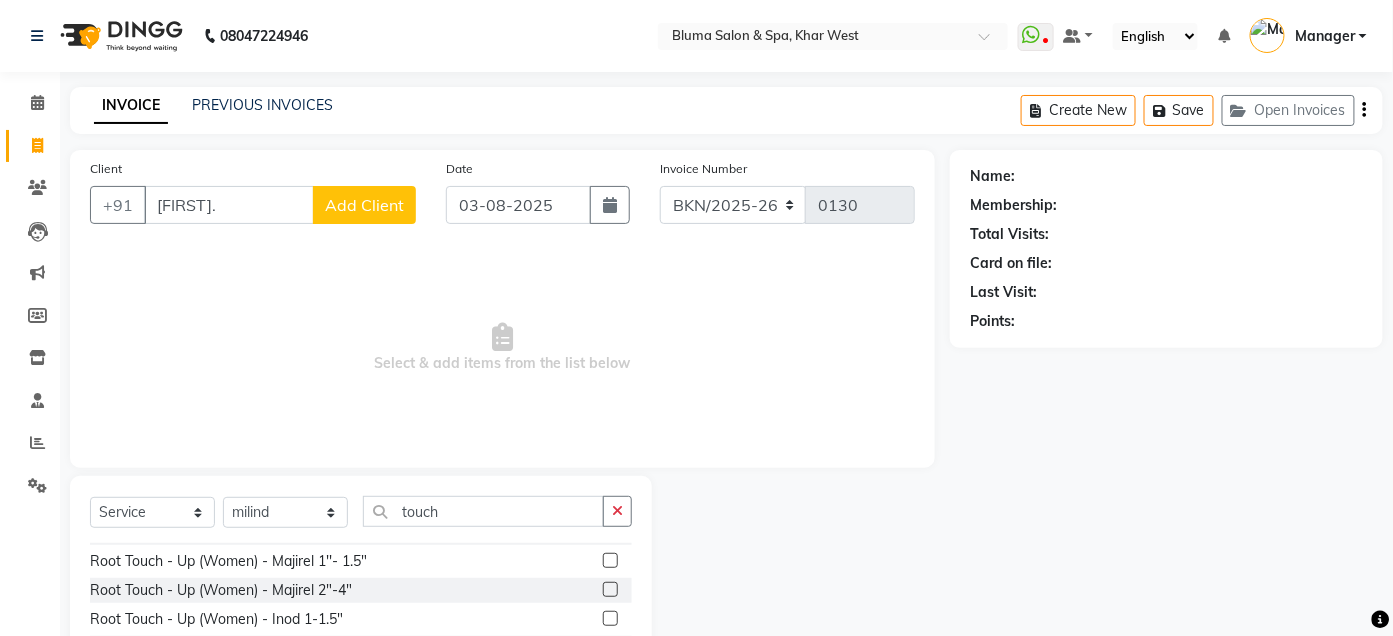 scroll, scrollTop: 75, scrollLeft: 0, axis: vertical 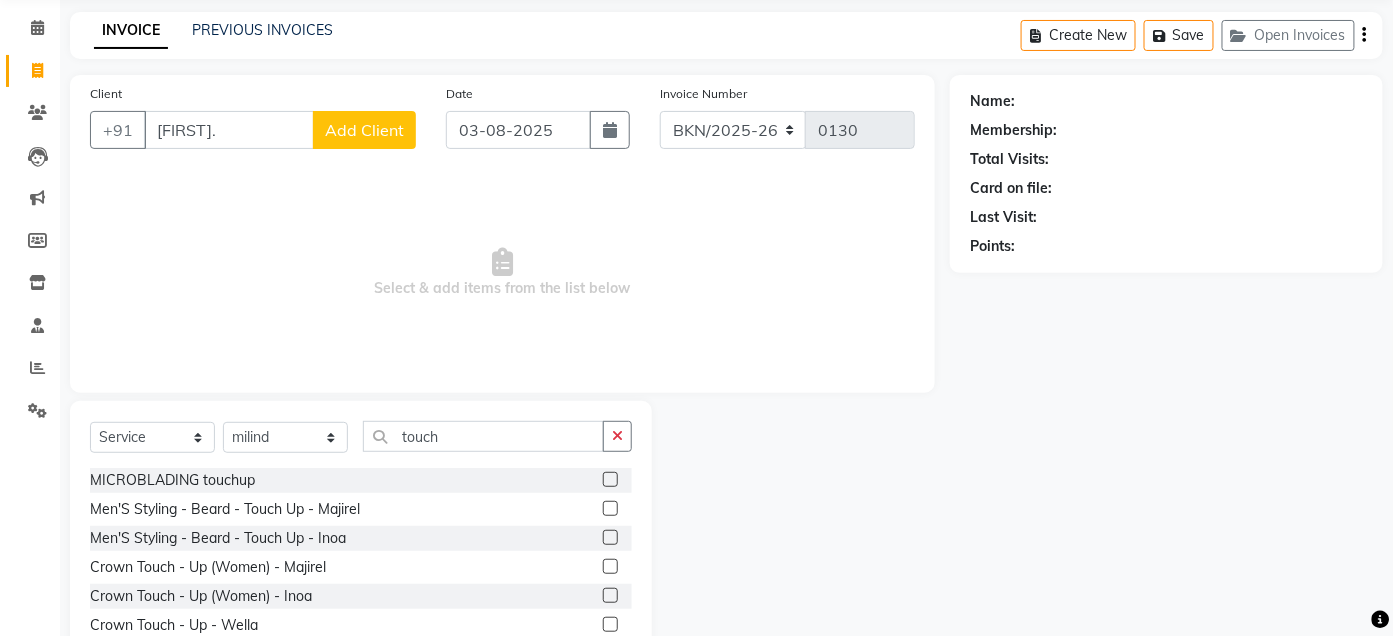 click 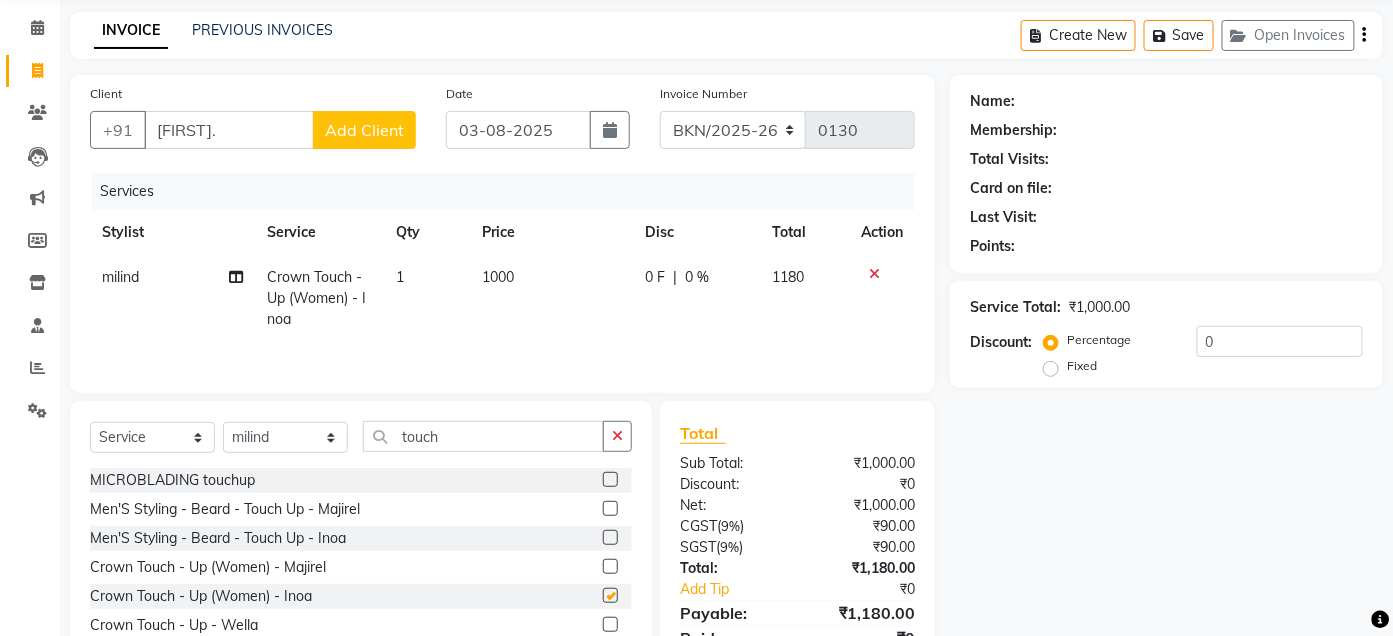 checkbox on "false" 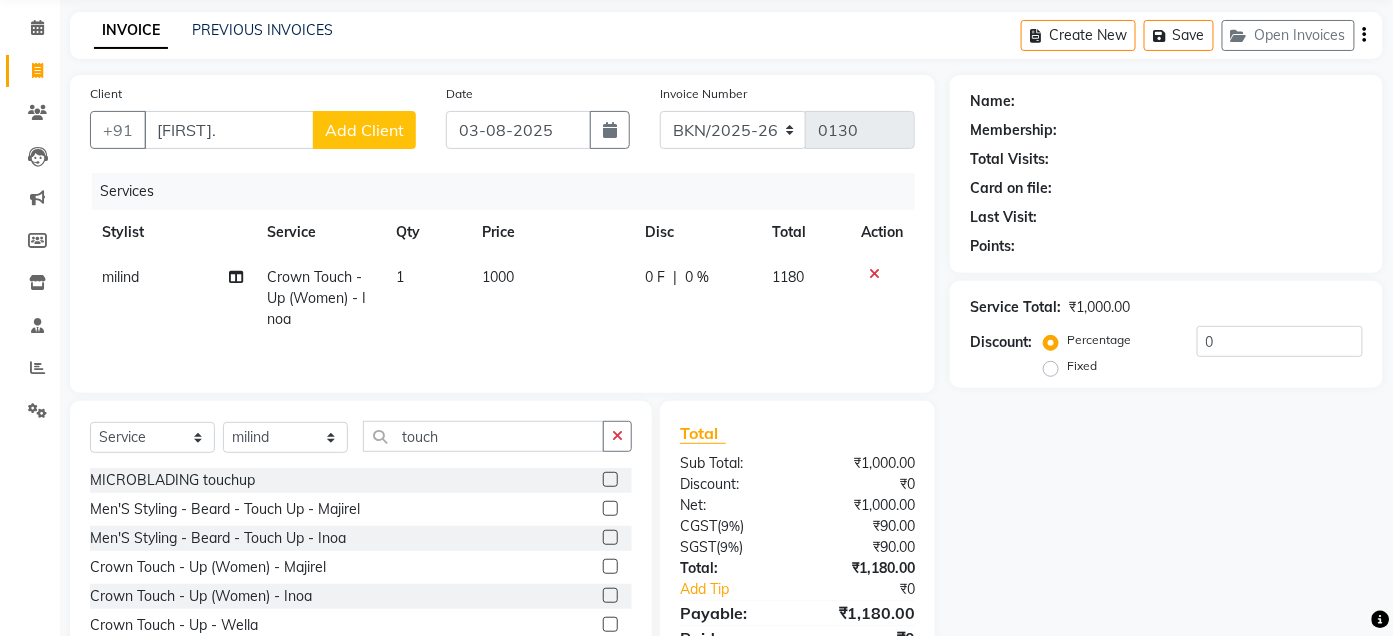 scroll, scrollTop: 168, scrollLeft: 0, axis: vertical 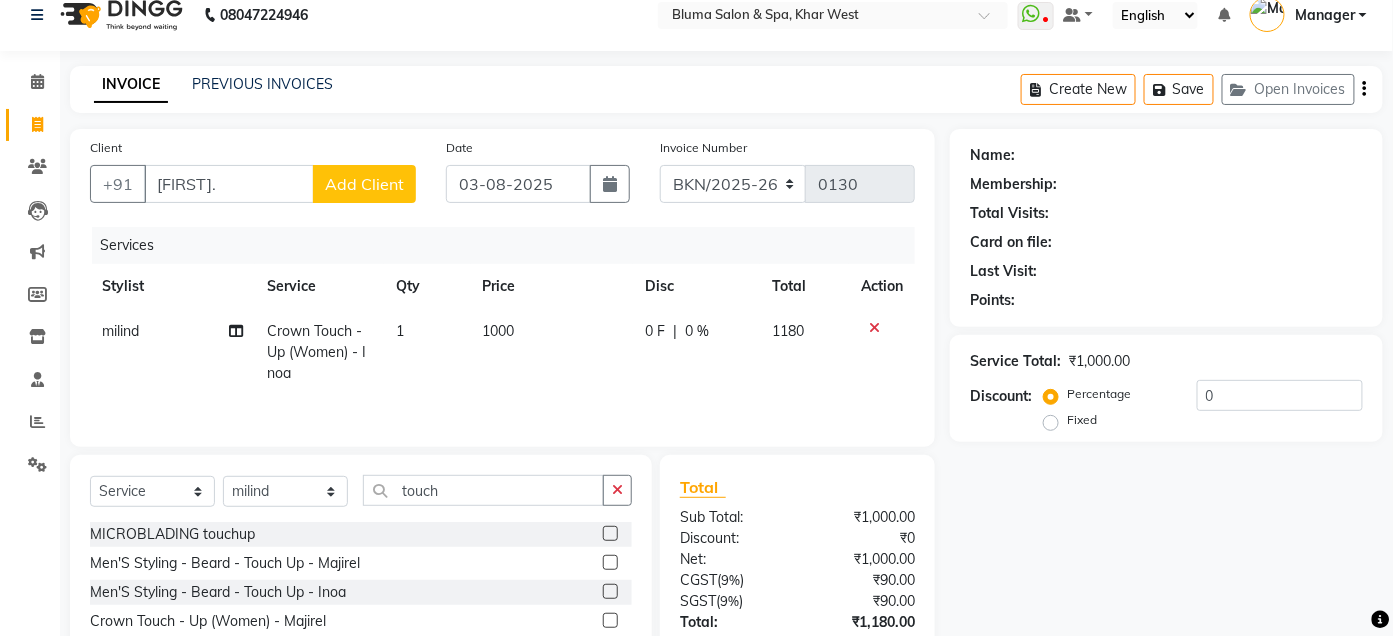 click on "Create New   Save   Open Invoices" 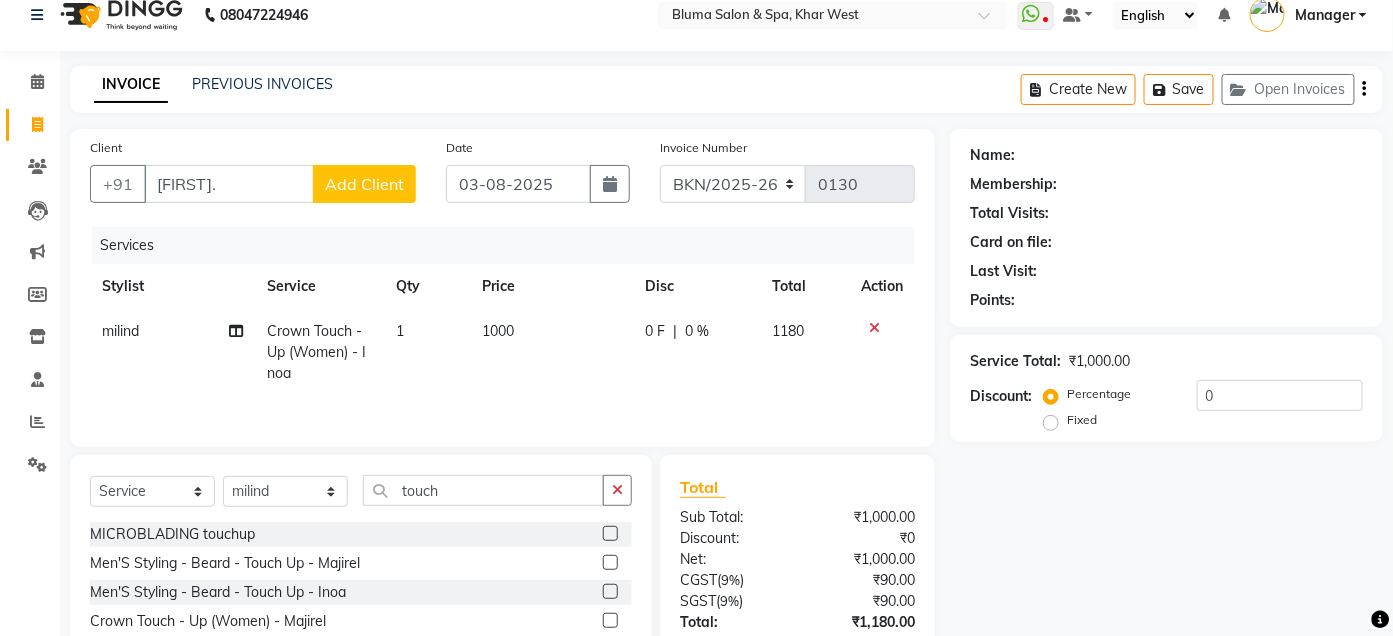 click 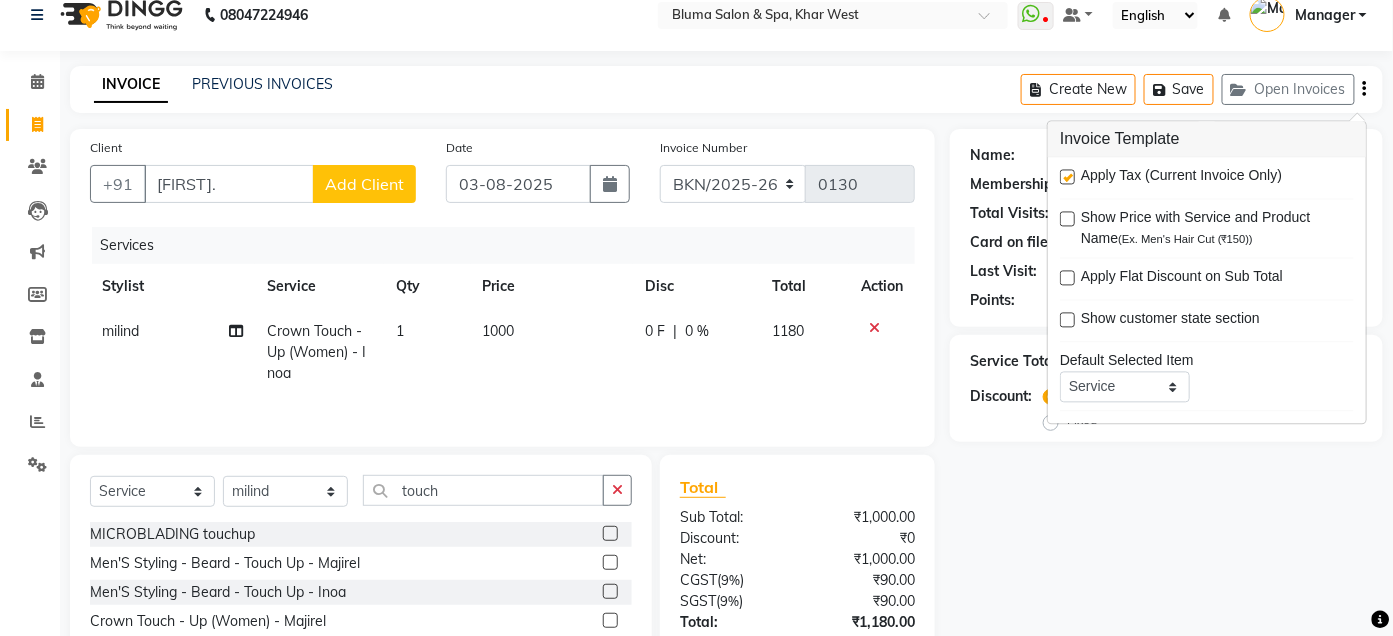 click at bounding box center (1067, 177) 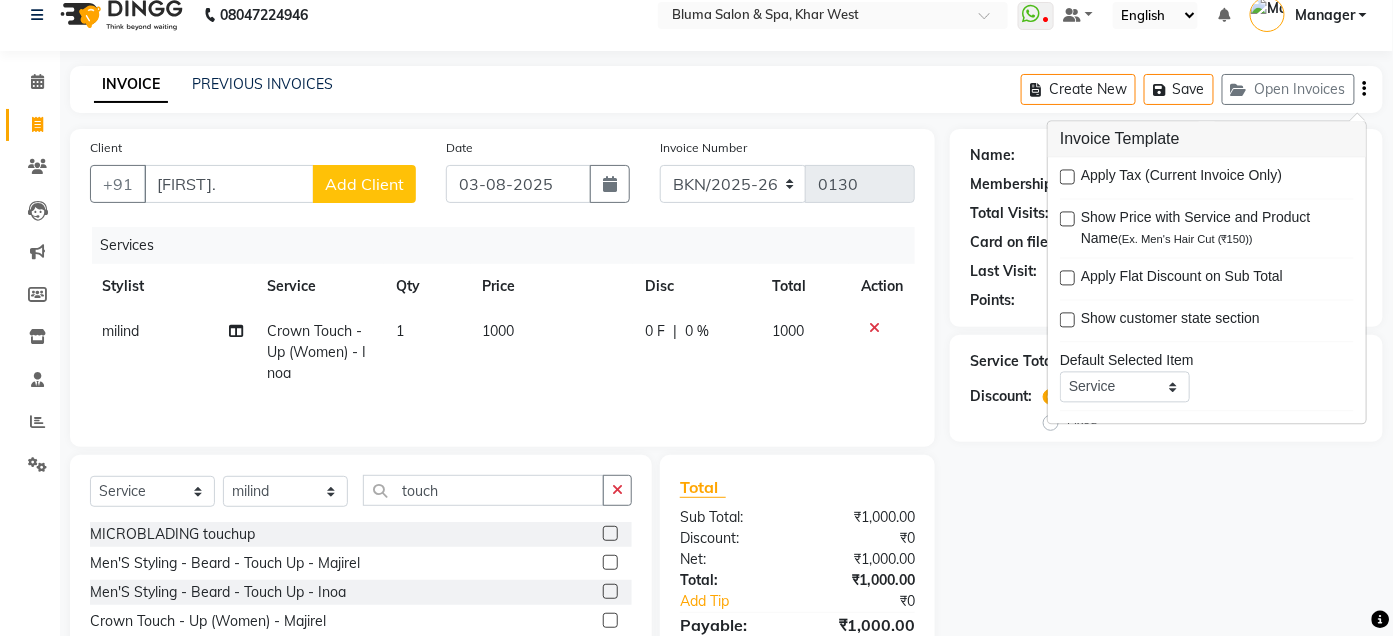 click on "Services Stylist Service Qty Price Disc Total Action milind Crown Touch - Up (Women) - Inoa 1 1000 0 F | 0 % 1000 Select  Service  Product  Membership  Package Voucher Prepaid Gift Card  Select Stylist Admin Ajay saroj Alan Athan  DR Prince Varde Manager milind Nasir  PAM parvati gupta  pooja loke Rahul rahul thakur rajesh patel sonali yogita touch MICROBLADING touchup  Men'S Styling  - Beard - Touch Up - Majirel  Men'S Styling  - Beard - Touch Up - Inoa  Crown Touch - Up (Women) - Majirel  Crown Touch - Up (Women) - Inoa  Crown Touch - Up  - Wella  Touch - up -- Wella  Root Touch - Up (Women) - Majirel 1''- 1.5"  Root Touch - Up (Women) - Majirel 2"-4"  Root Touch - Up (Women) - Inod 1-1.5"  Root Touch - Up (Women) - Inod 2"-4"  Root Touch - Up (Women) - Root Touch-Up (With Own Color]  Root Touch - Up (Men) - Majirel 2"-4"" 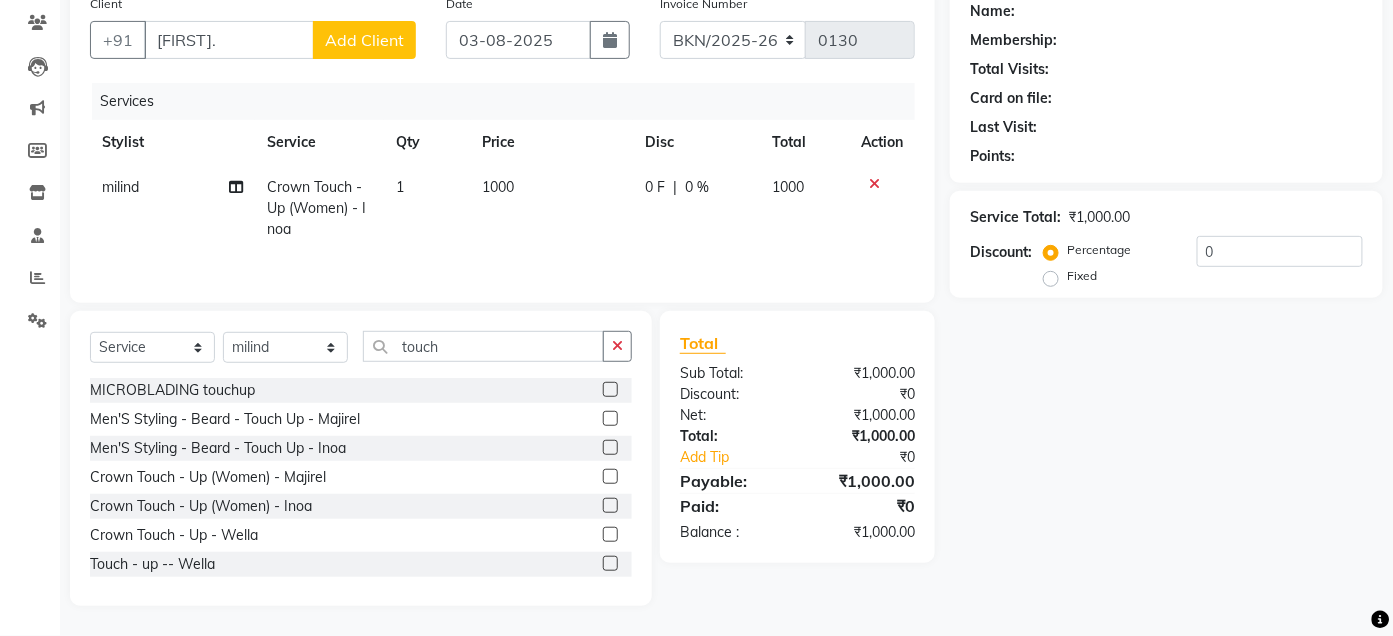 scroll, scrollTop: 168, scrollLeft: 0, axis: vertical 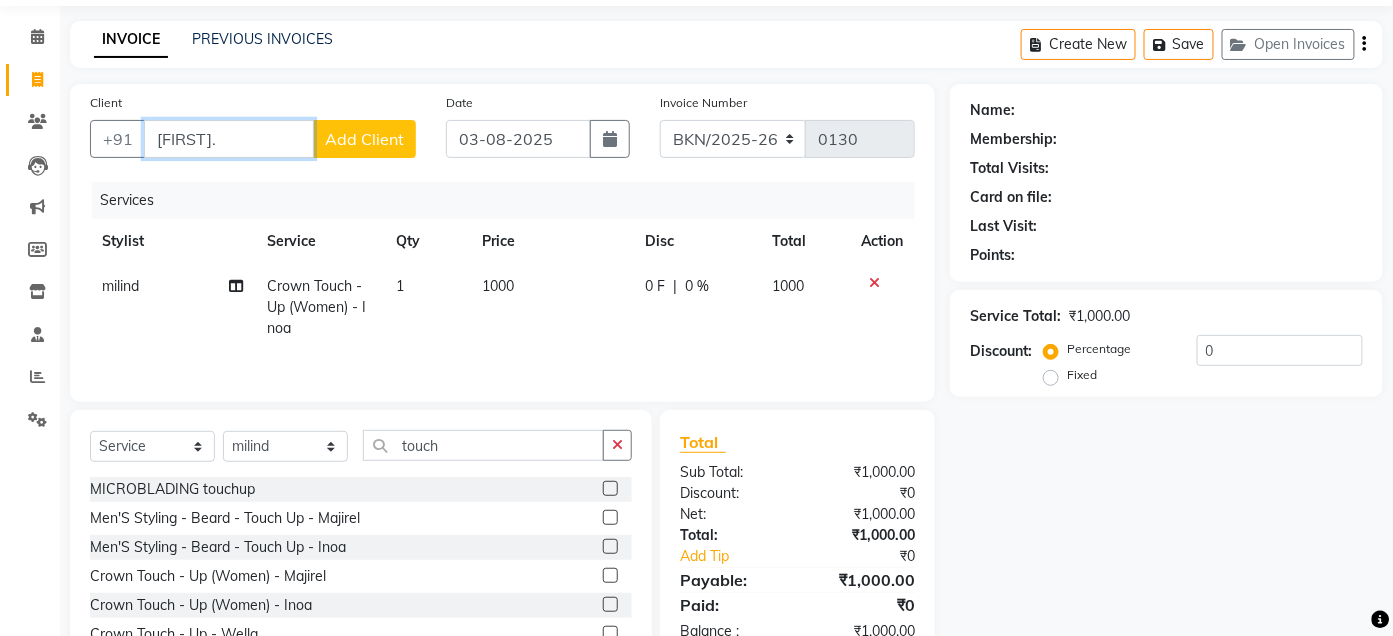 click on "[FIRST]." at bounding box center (229, 139) 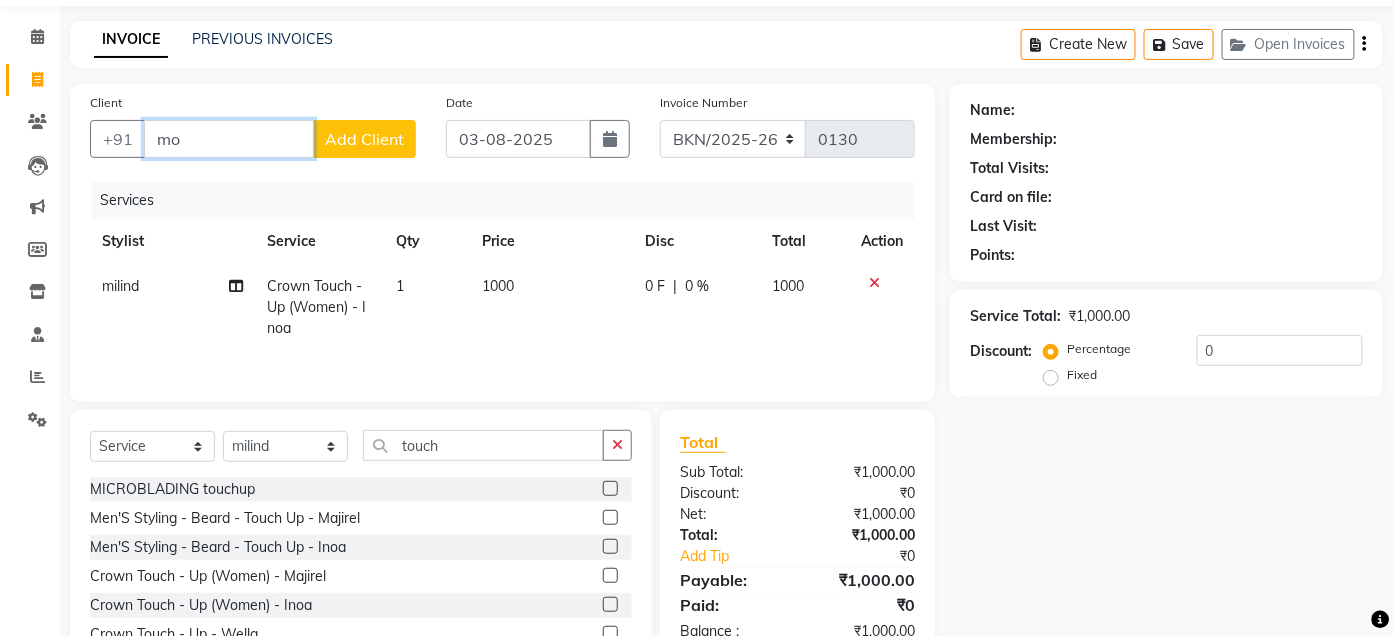 type on "m" 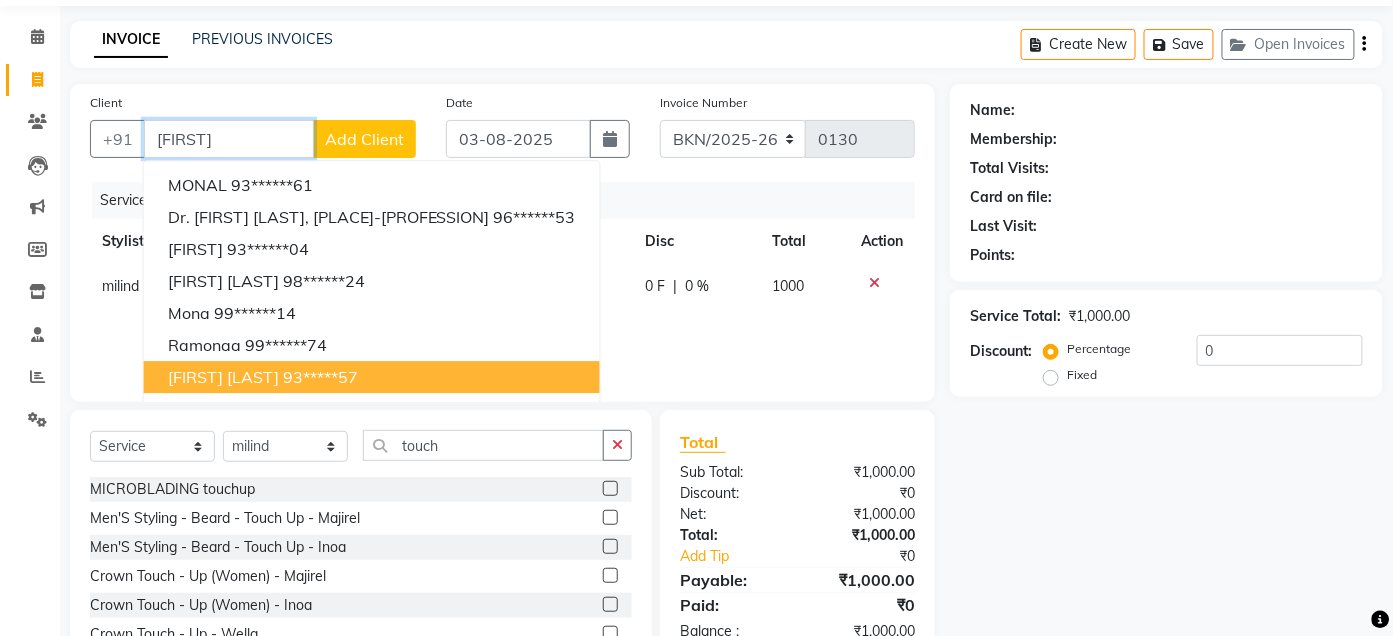 click on "[FIRST] [LAST] [PHONE]" at bounding box center [372, 377] 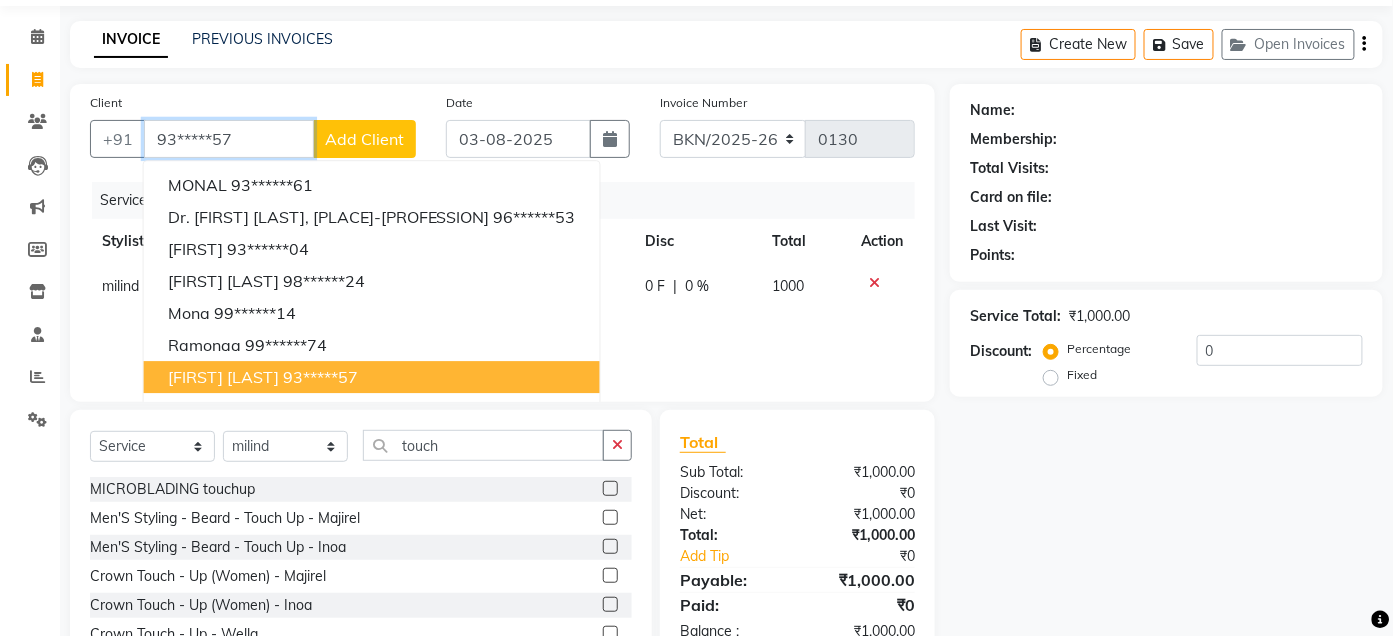 type on "93*****57" 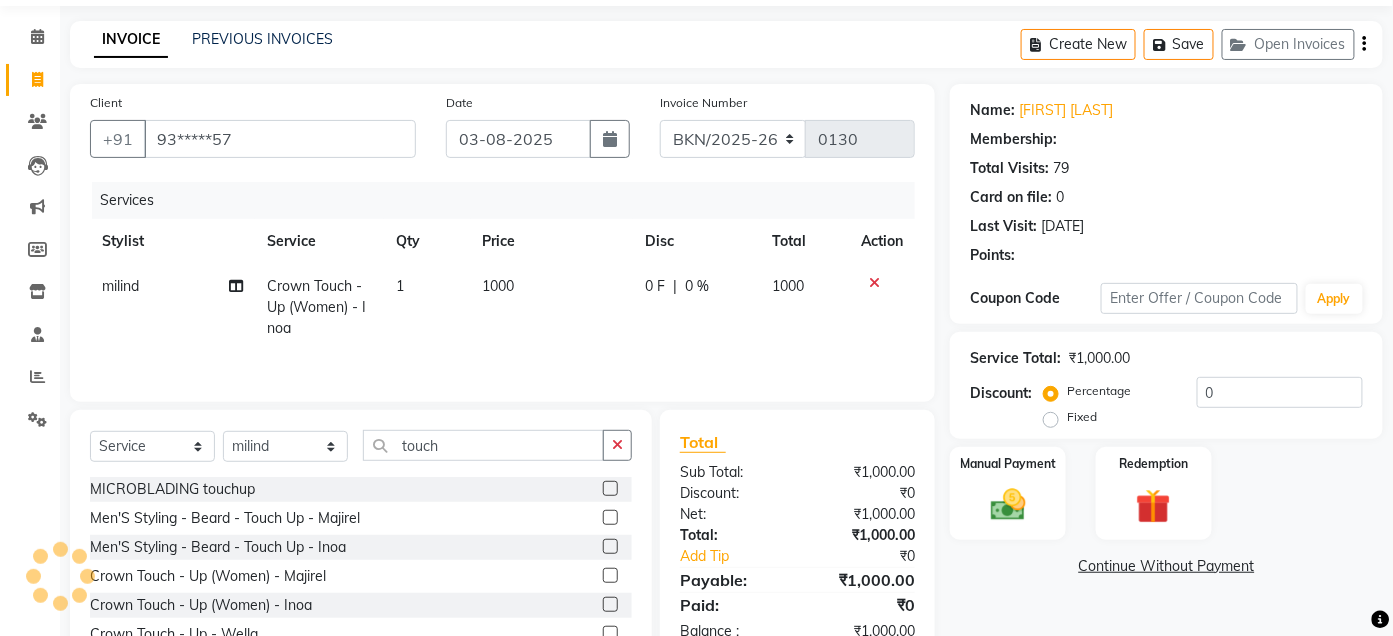 select on "1: Object" 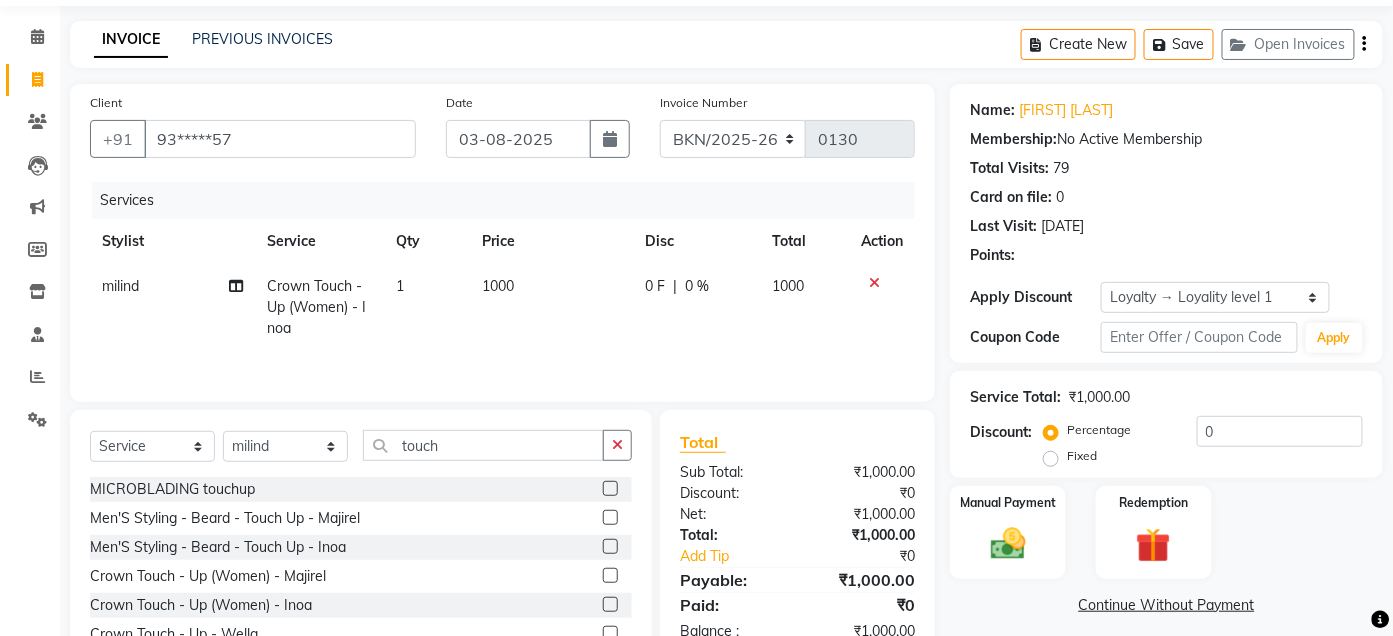 click 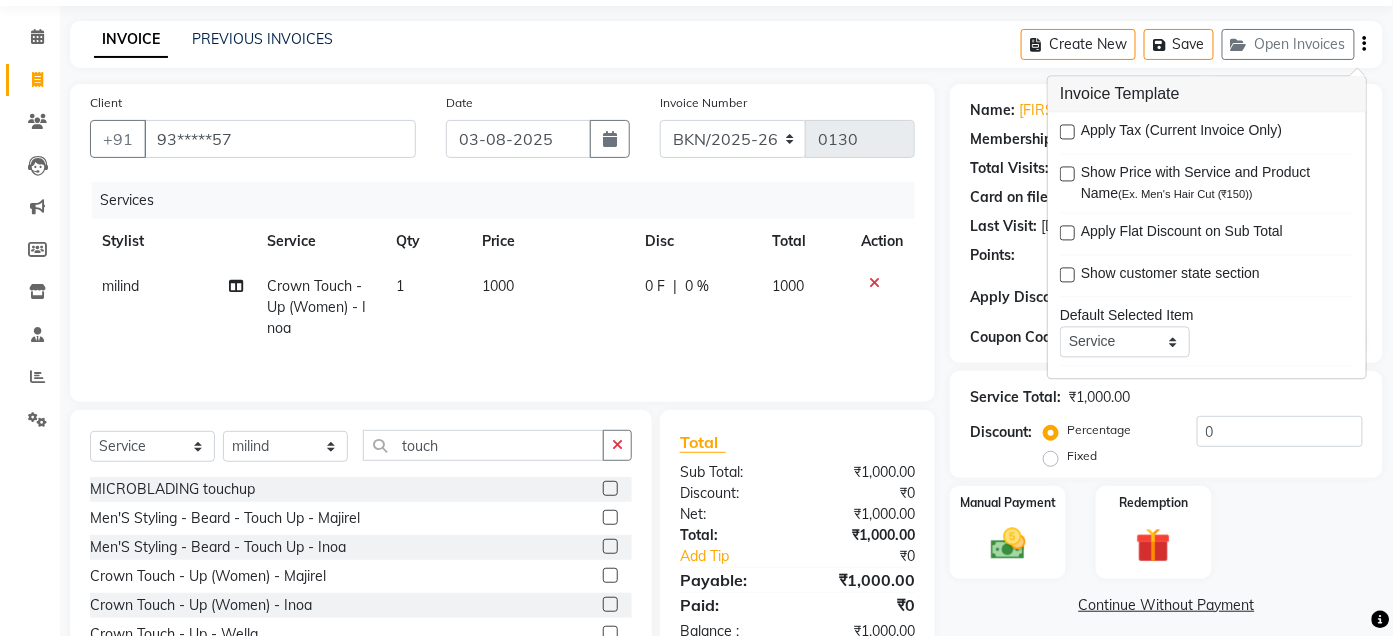 click 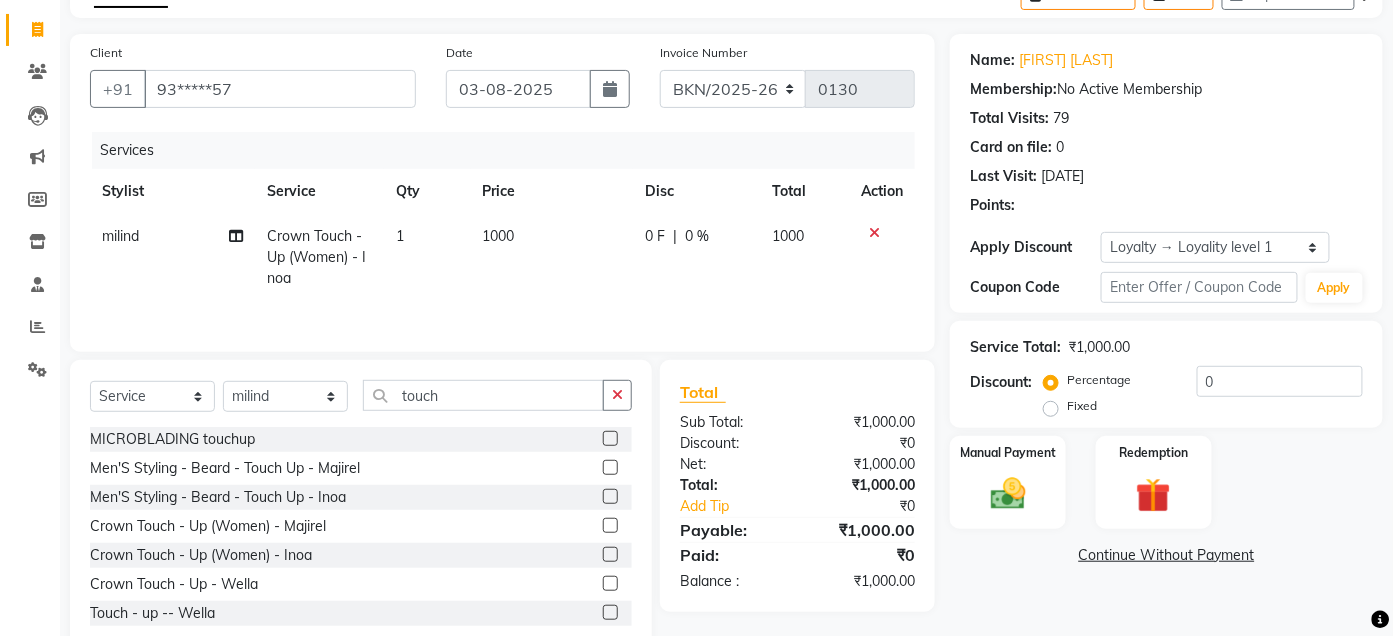 scroll, scrollTop: 168, scrollLeft: 0, axis: vertical 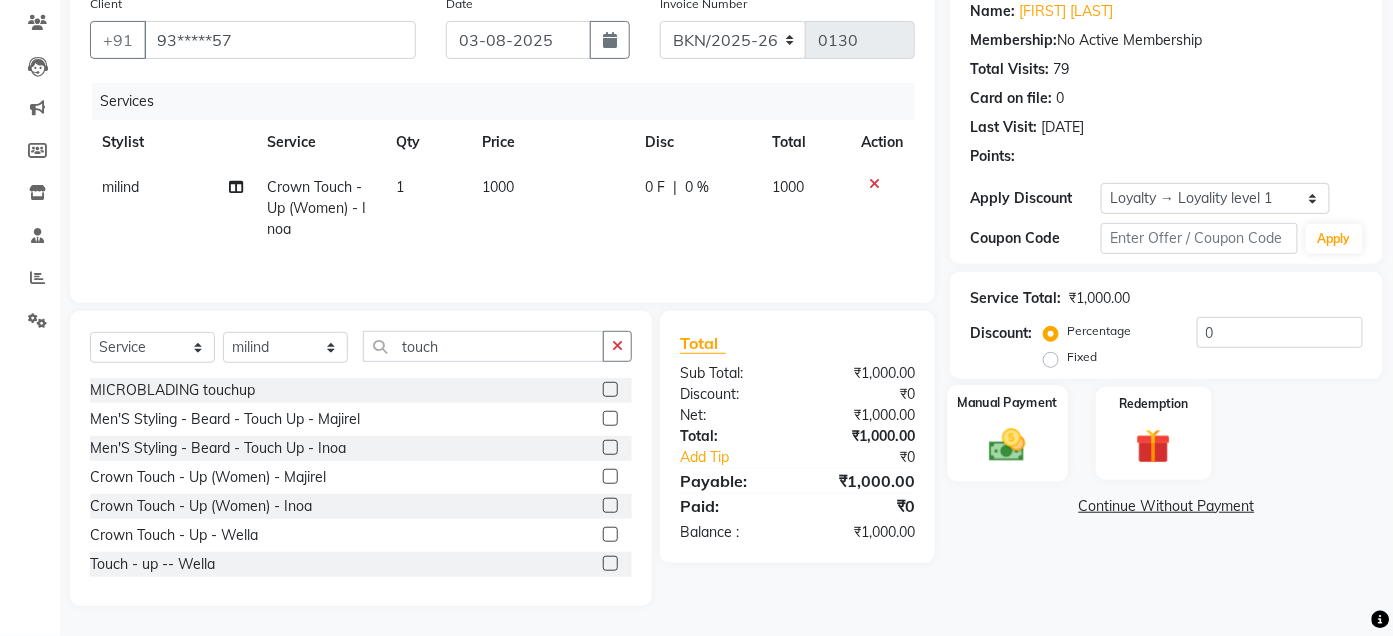 click 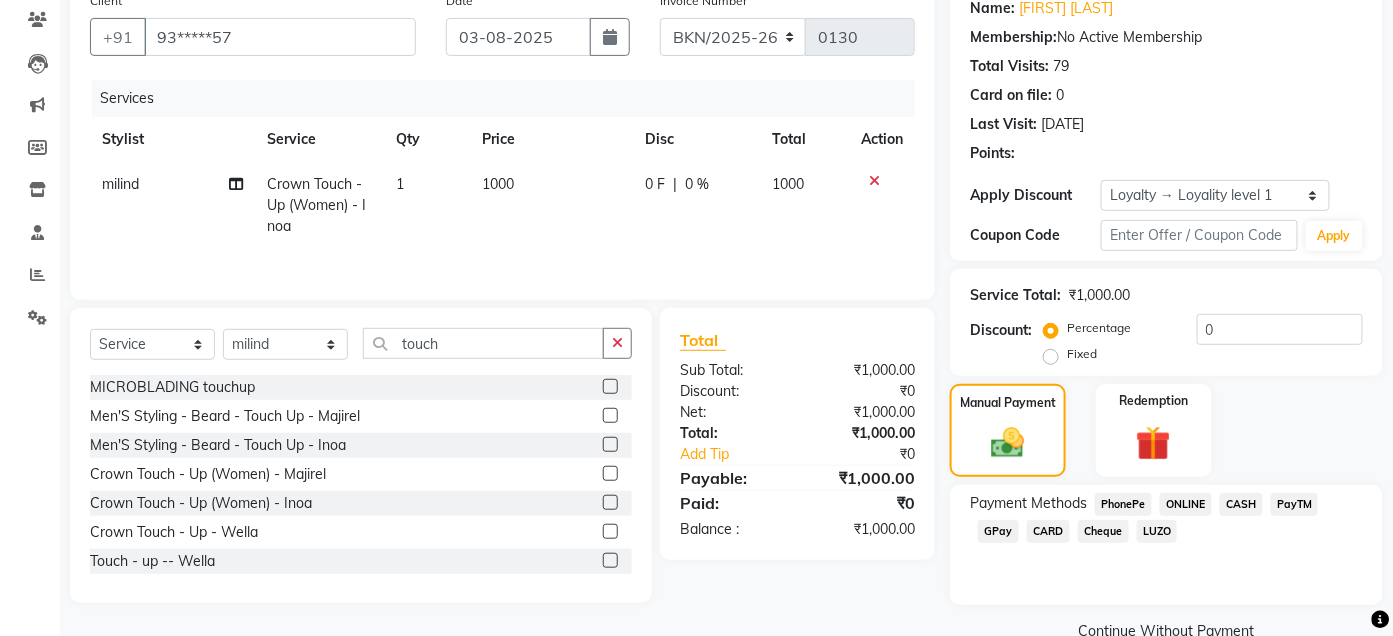 click on "CASH" 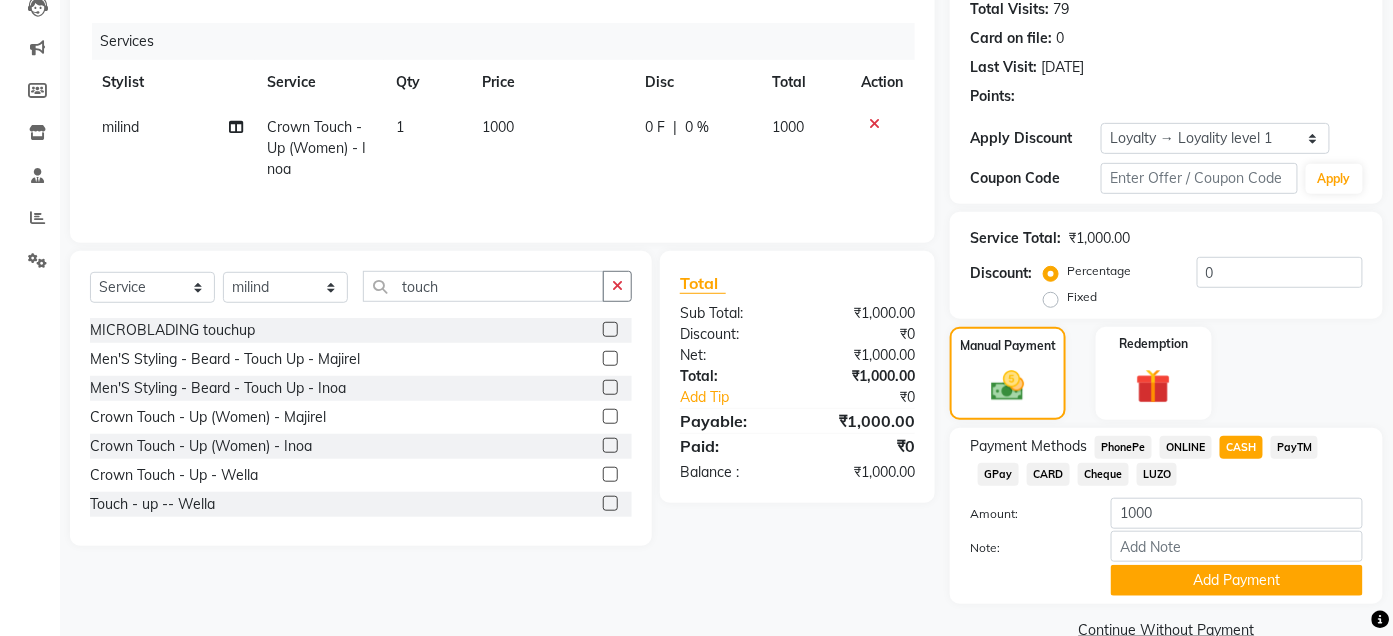 scroll, scrollTop: 265, scrollLeft: 0, axis: vertical 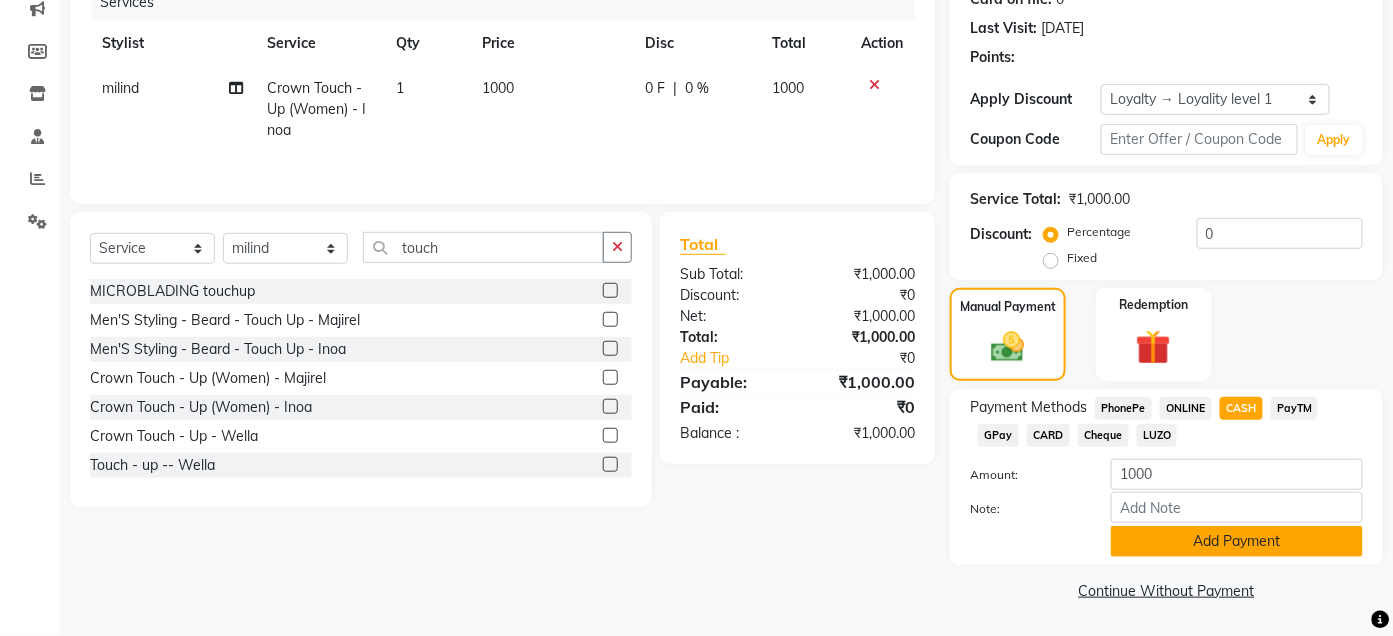 click on "Add Payment" 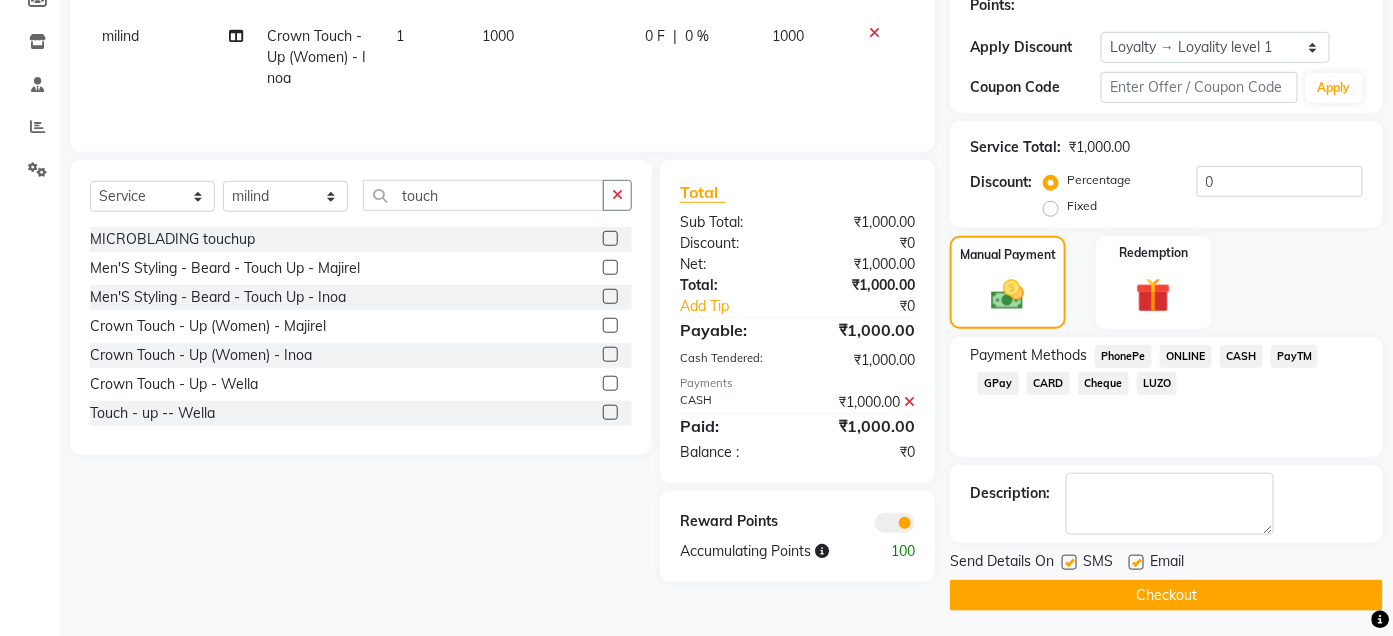 scroll, scrollTop: 320, scrollLeft: 0, axis: vertical 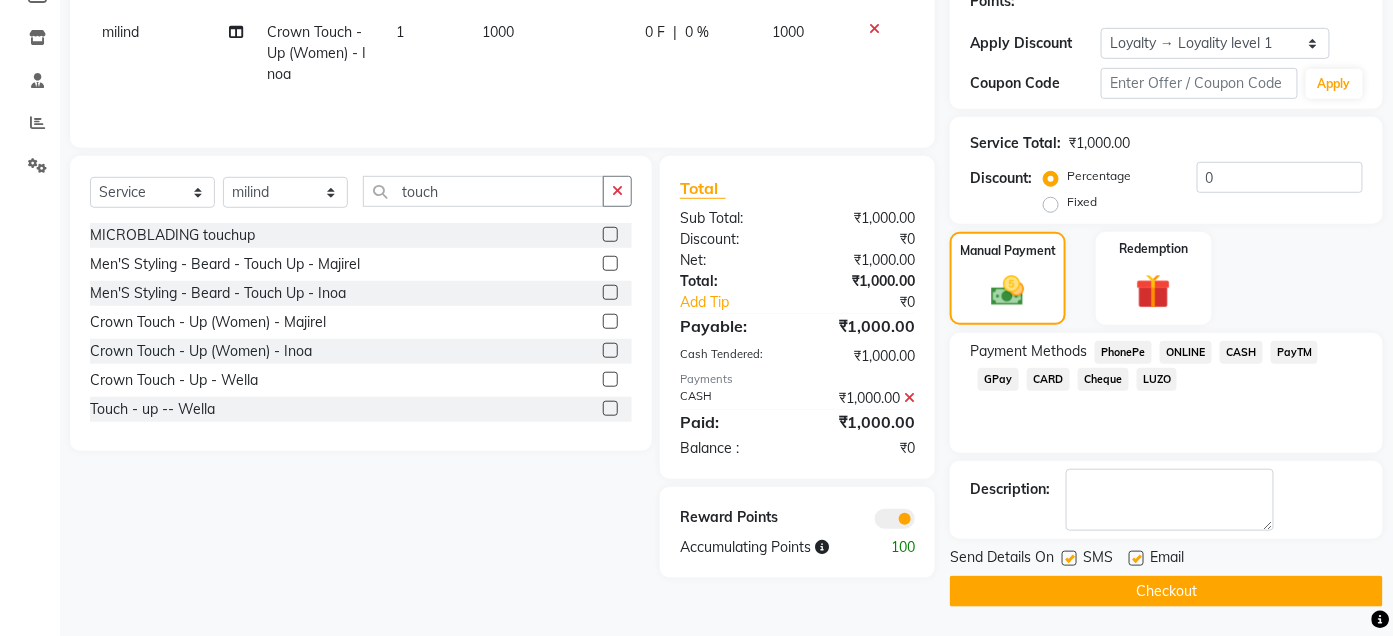 click 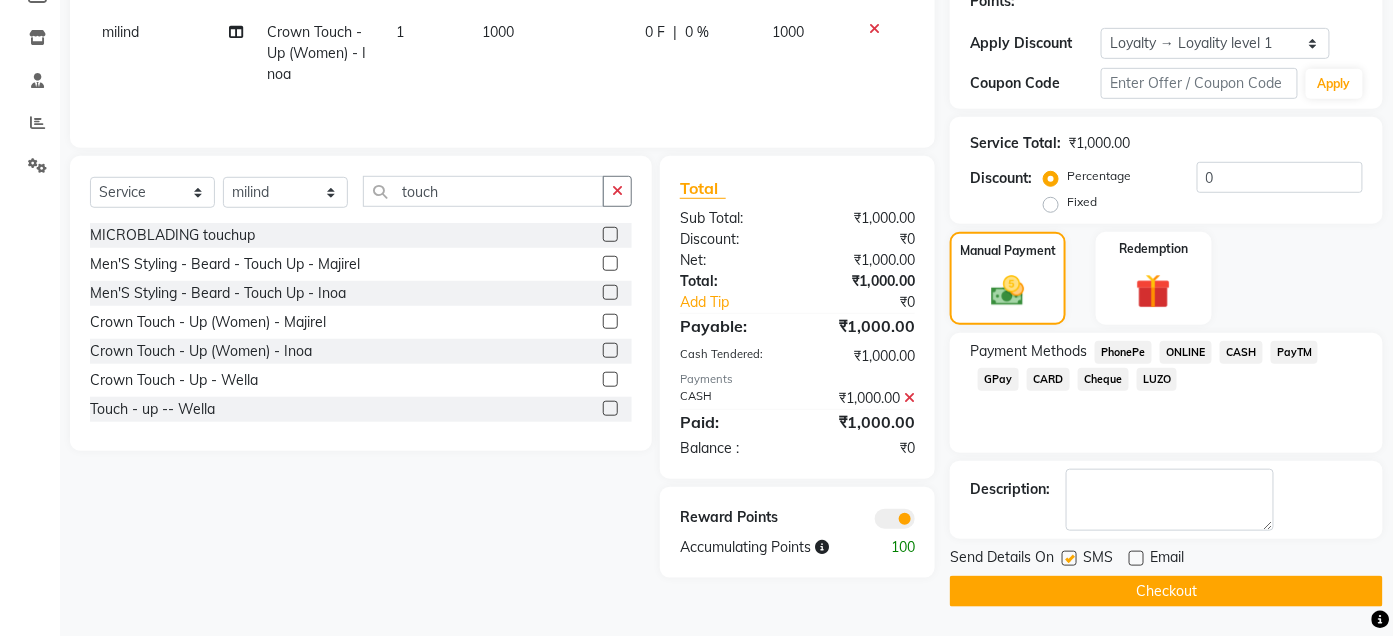 click 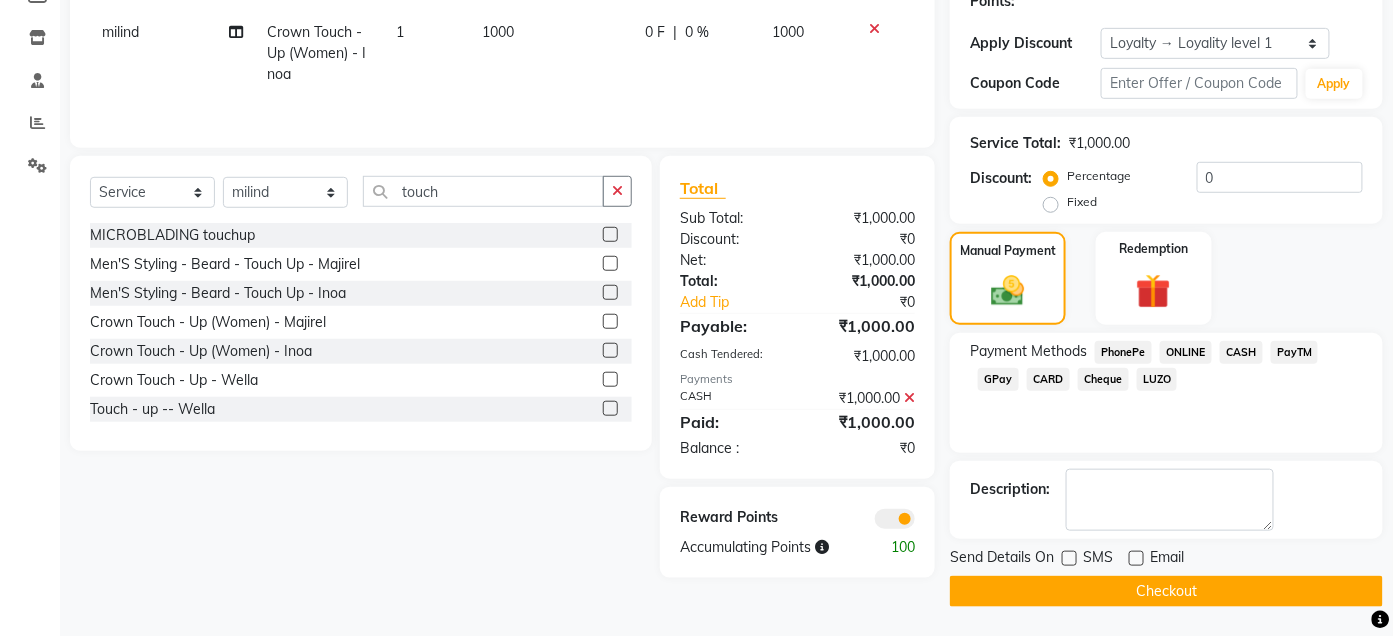 click on "Checkout" 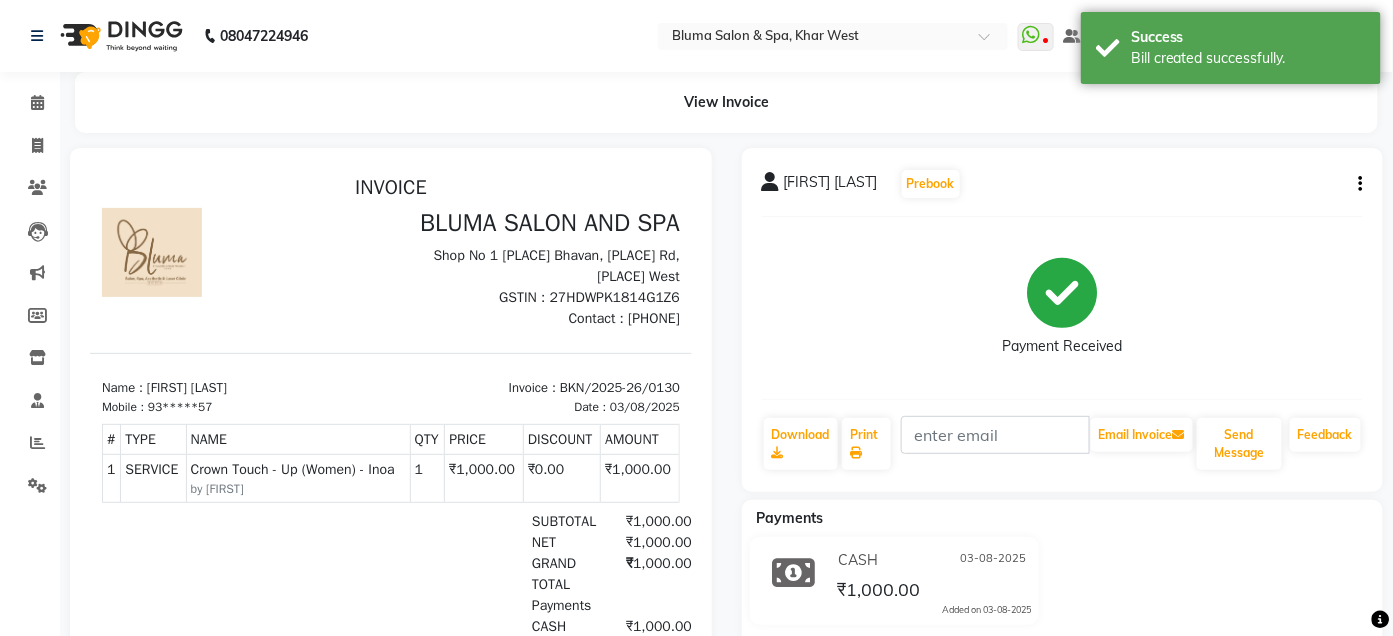 scroll, scrollTop: 0, scrollLeft: 0, axis: both 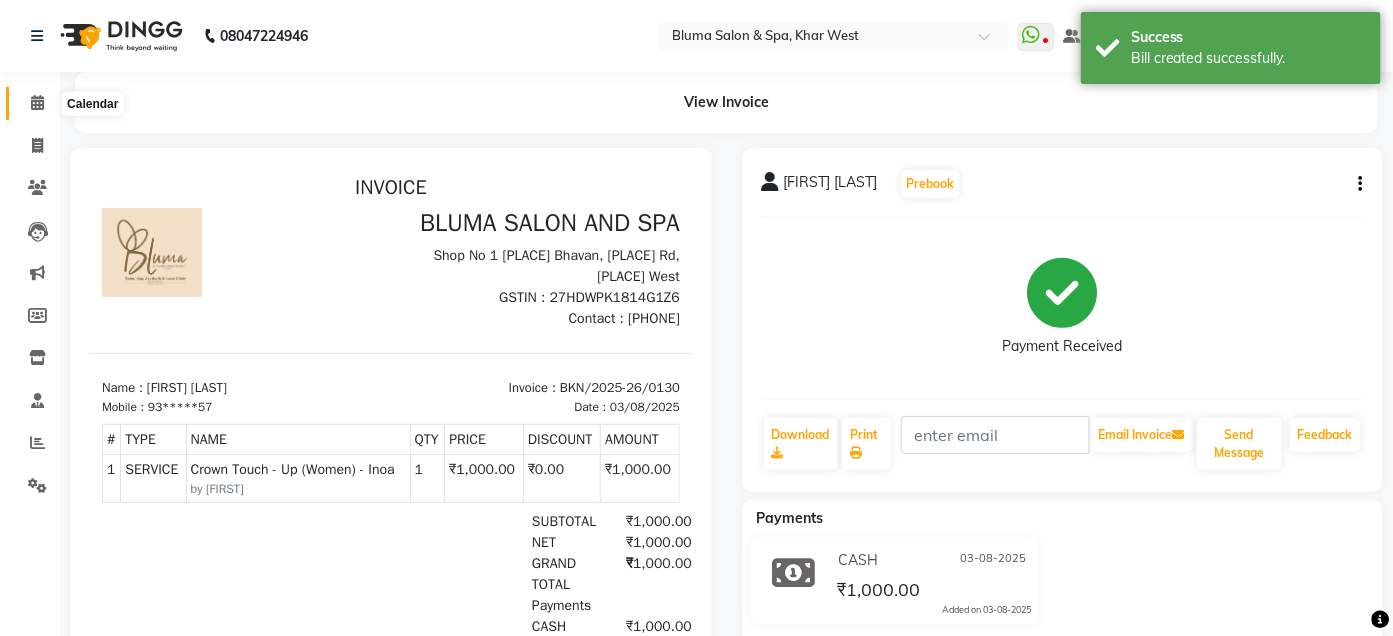 click 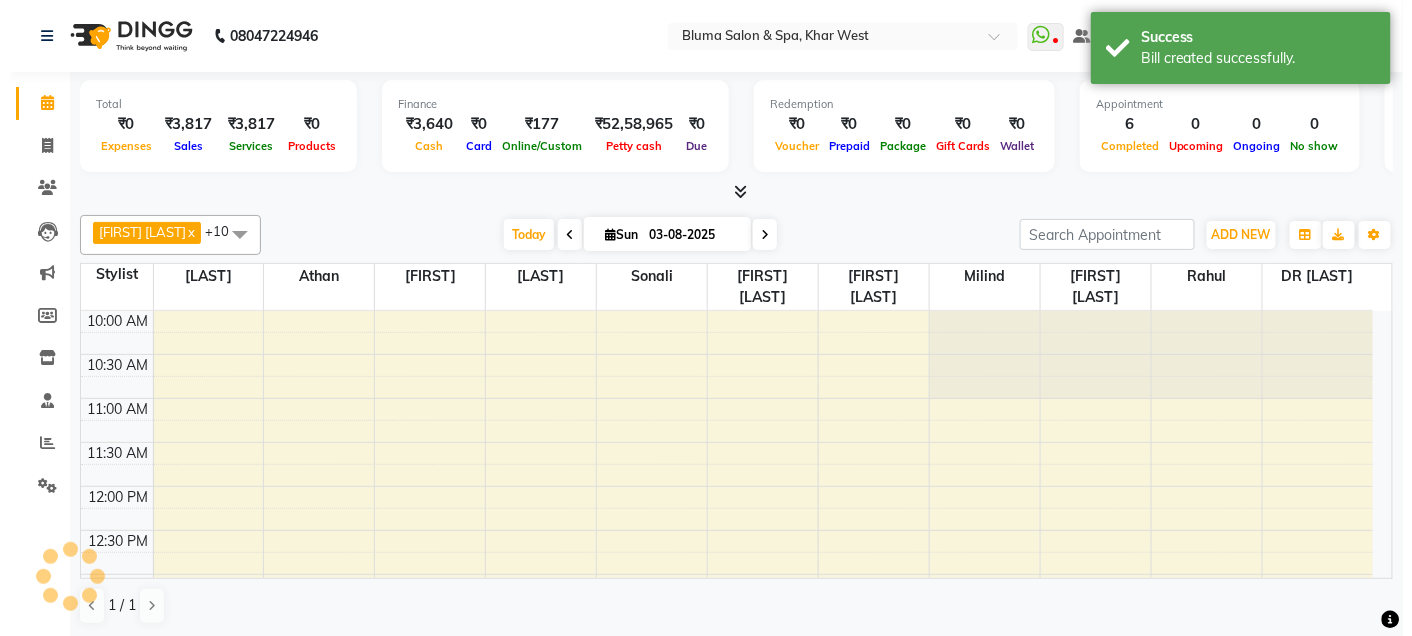 scroll, scrollTop: 0, scrollLeft: 0, axis: both 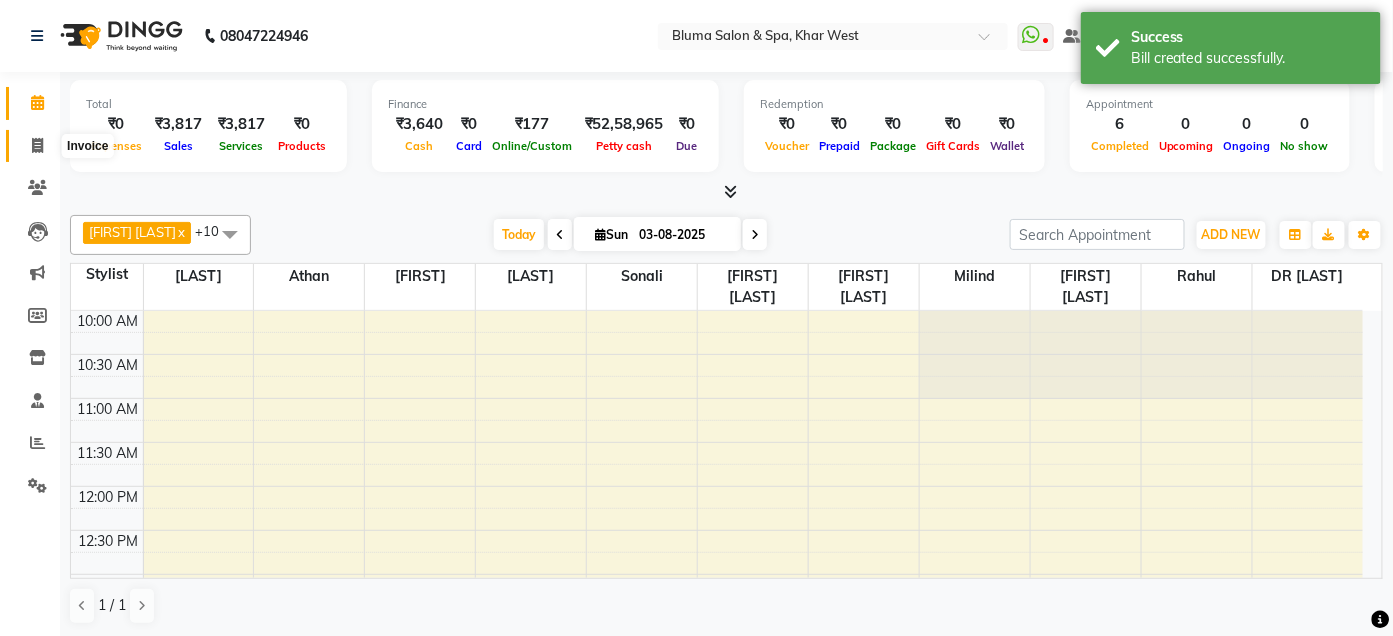 click 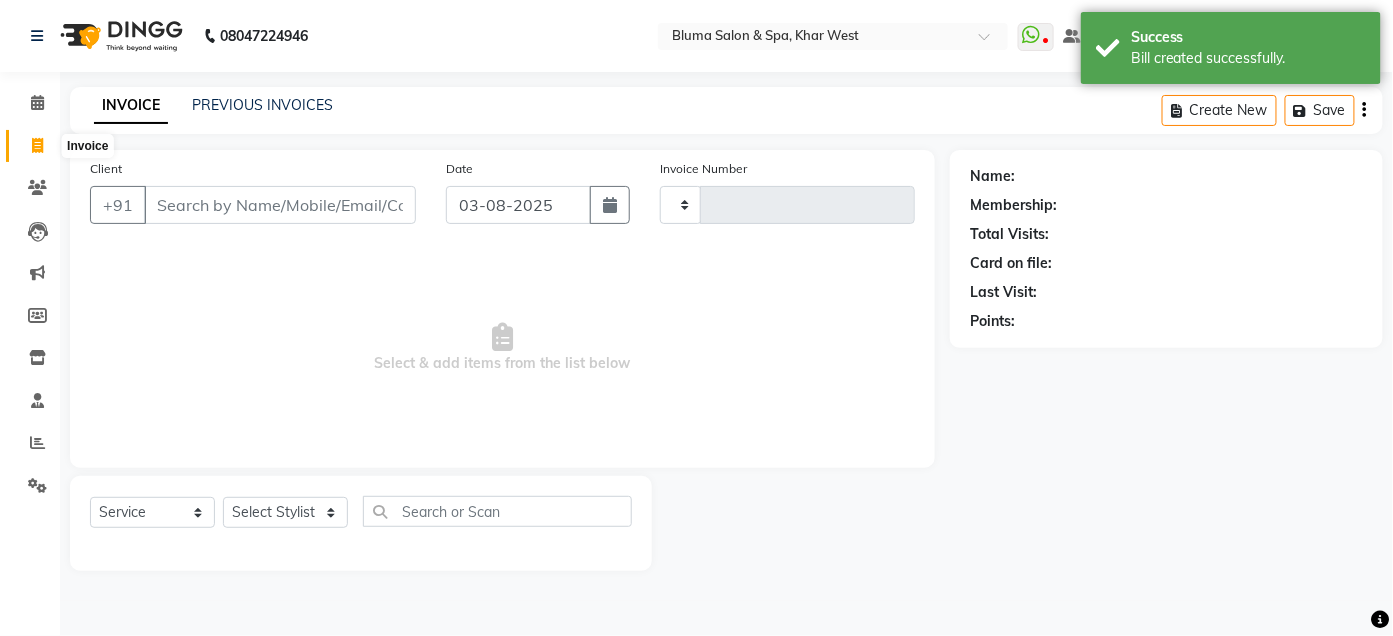 type on "0978" 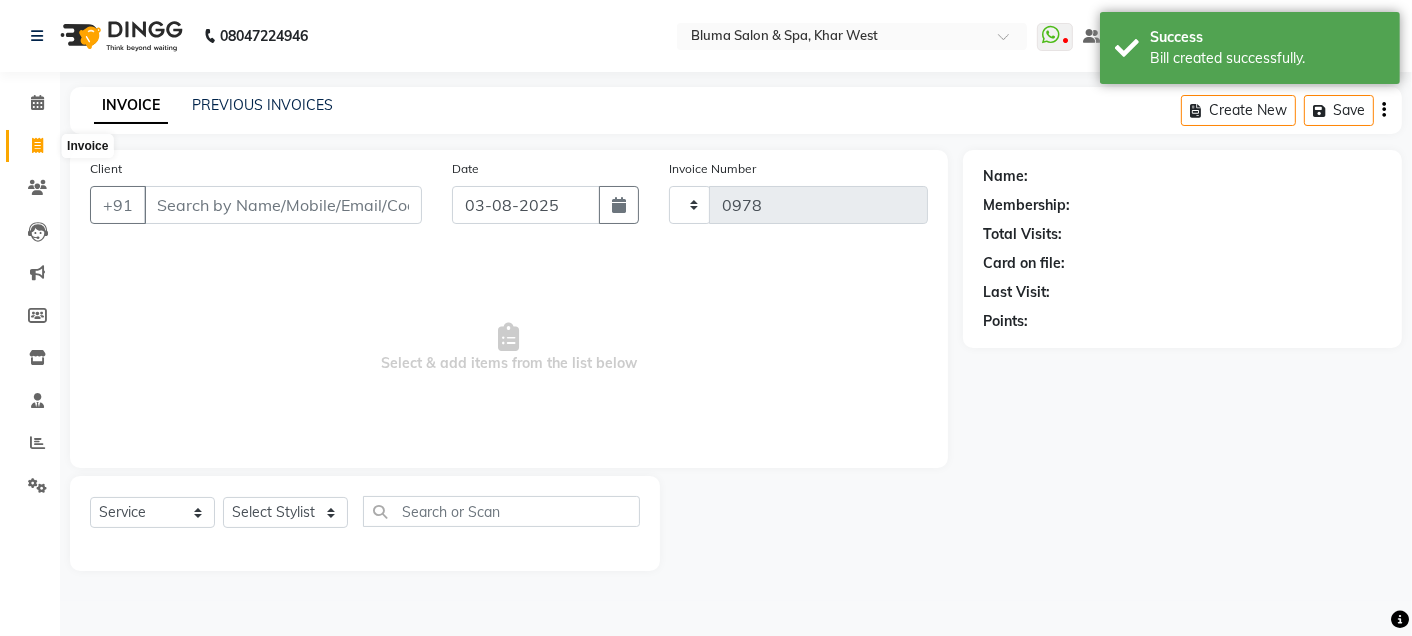 select on "3653" 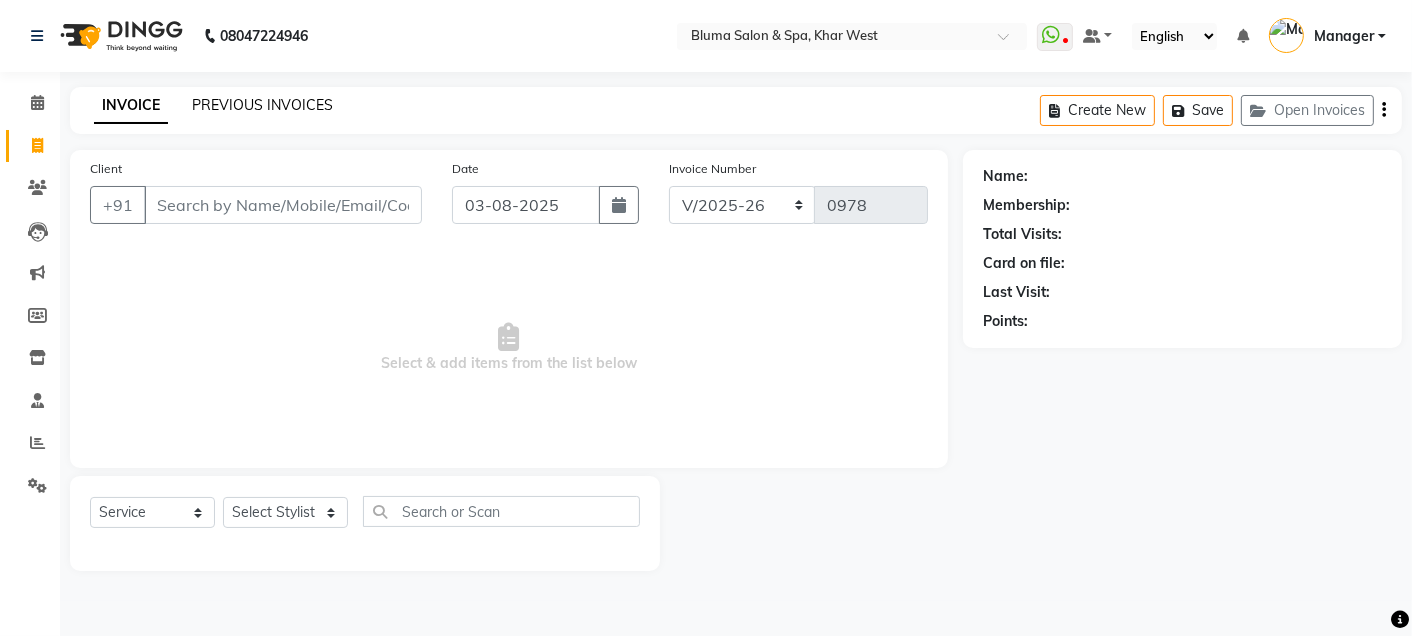 click on "PREVIOUS INVOICES" 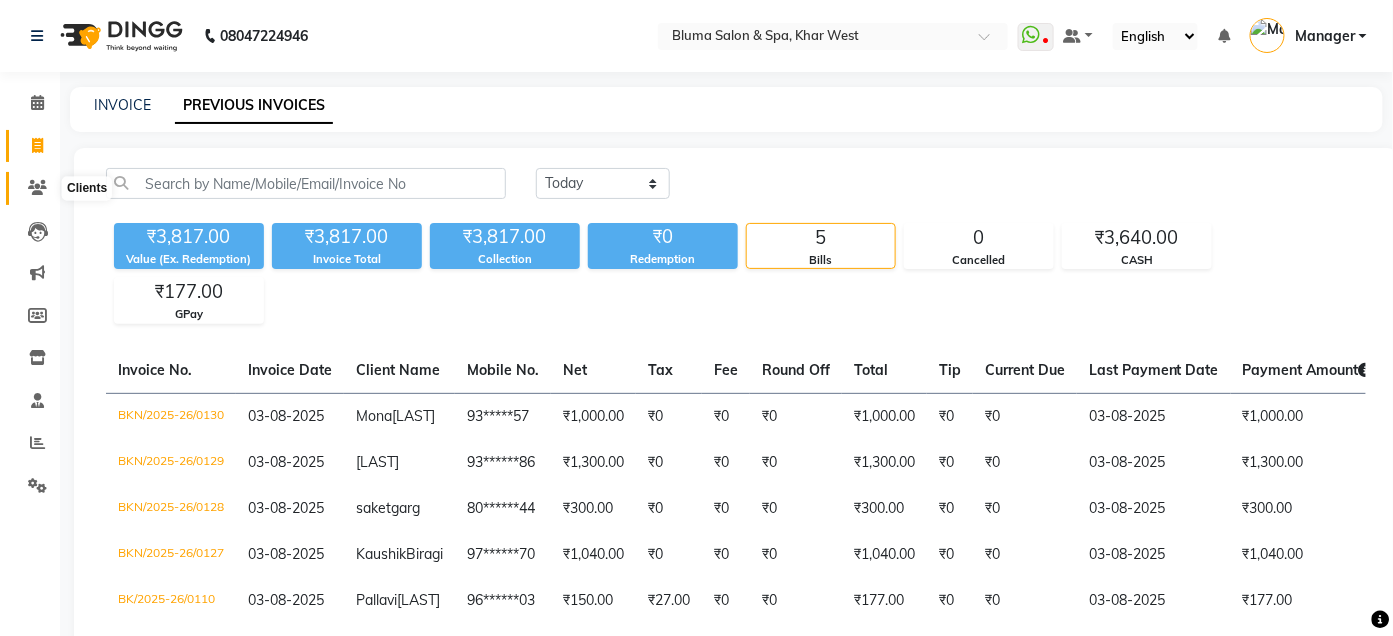 click 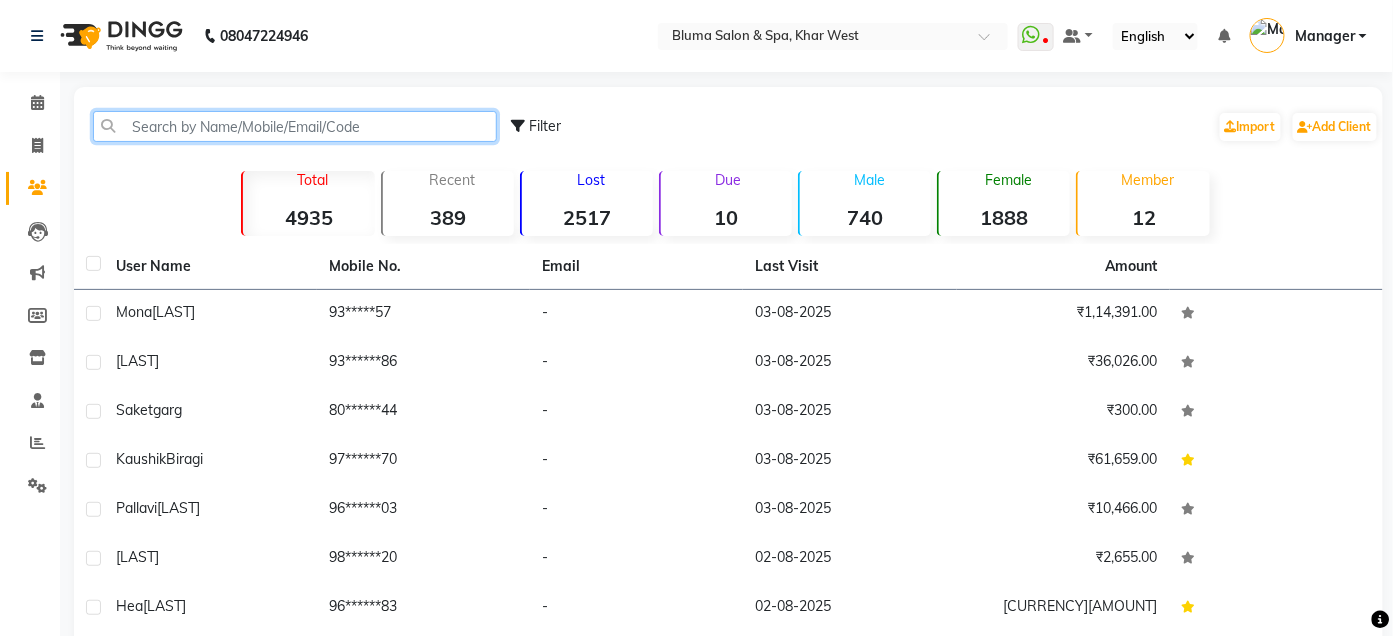 click 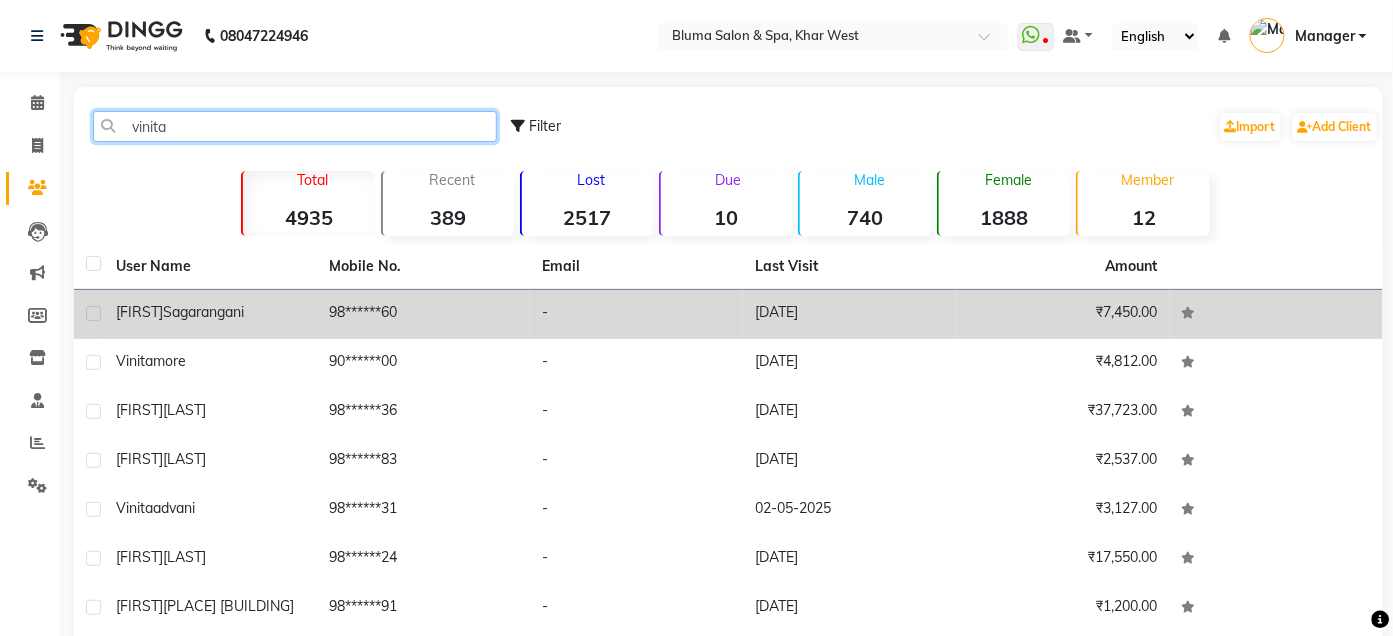 type on "vinita" 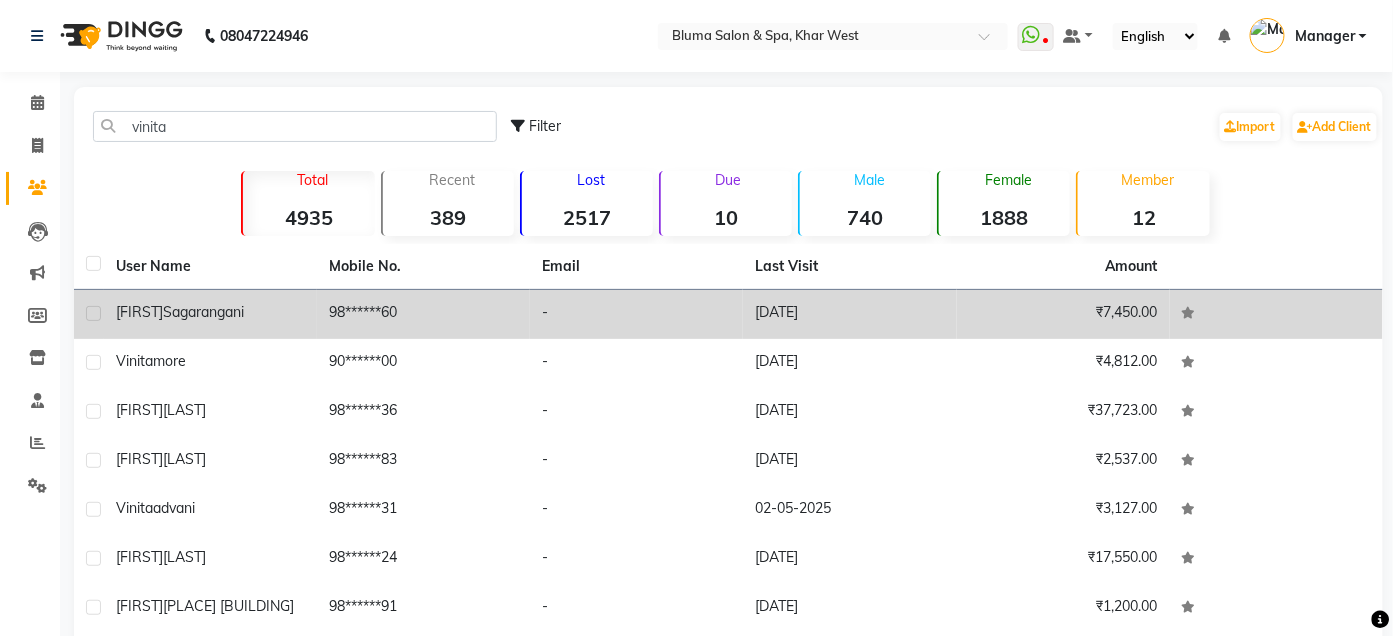 click on "[FIRST] [LAST]" 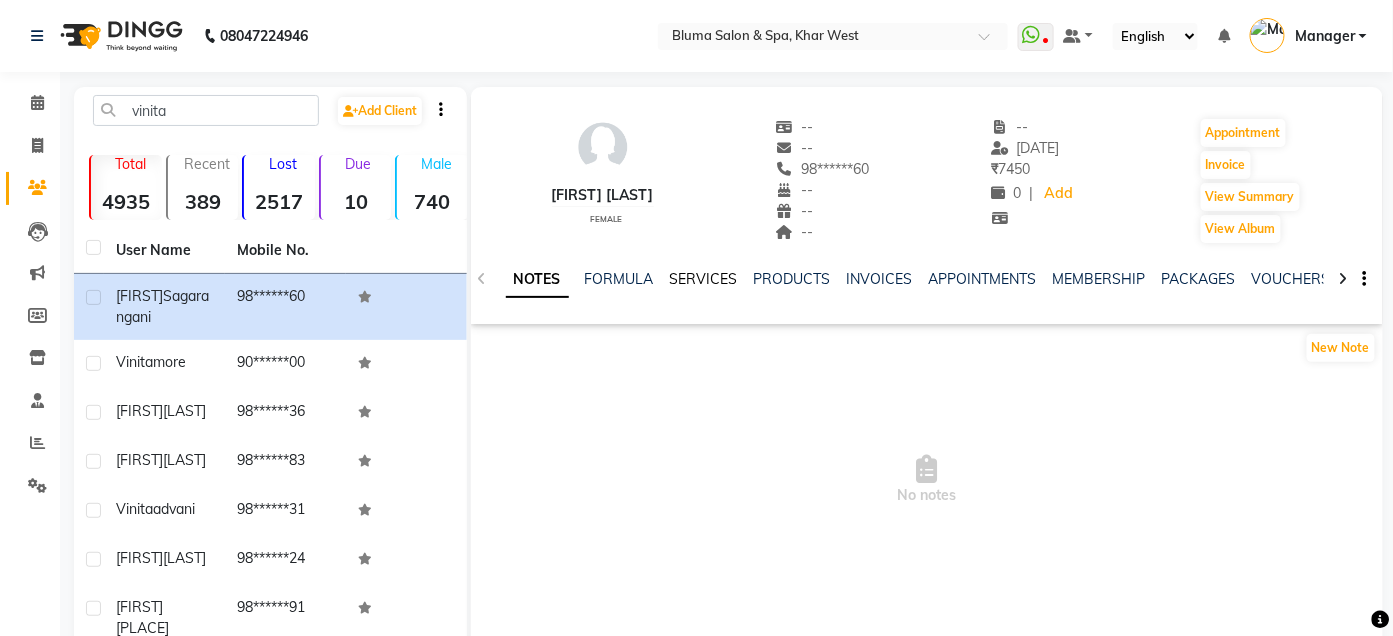 click on "SERVICES" 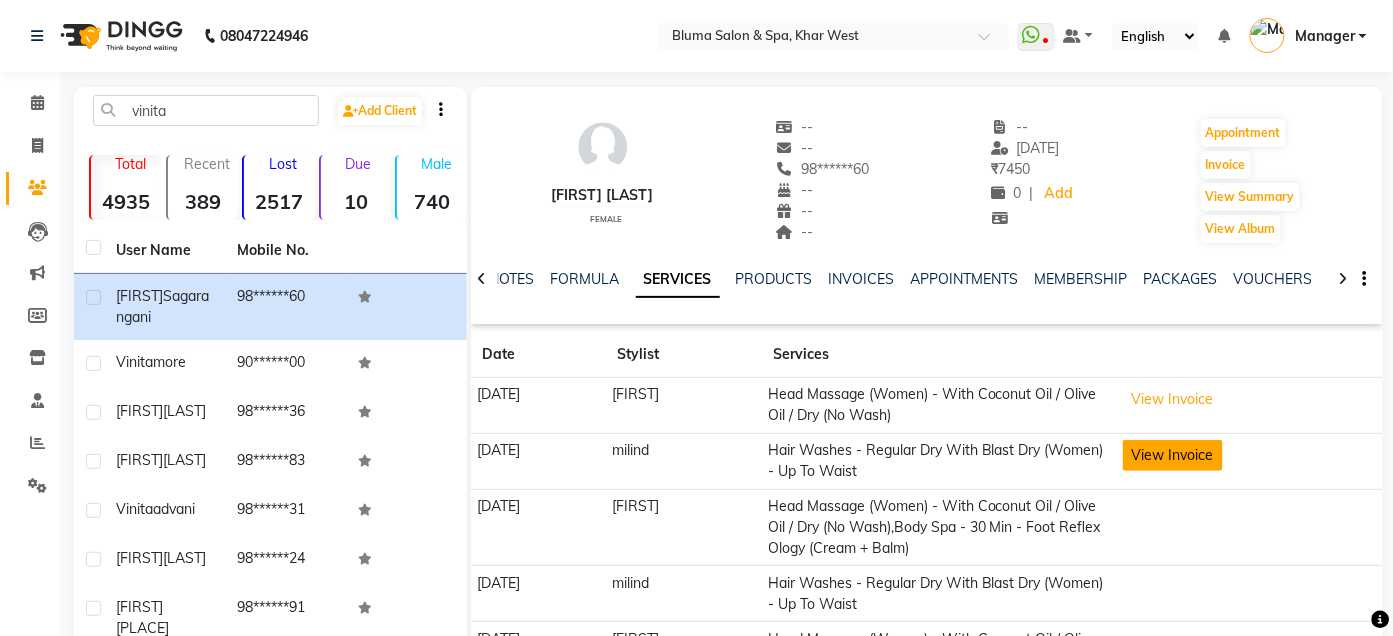 click on "View Invoice" 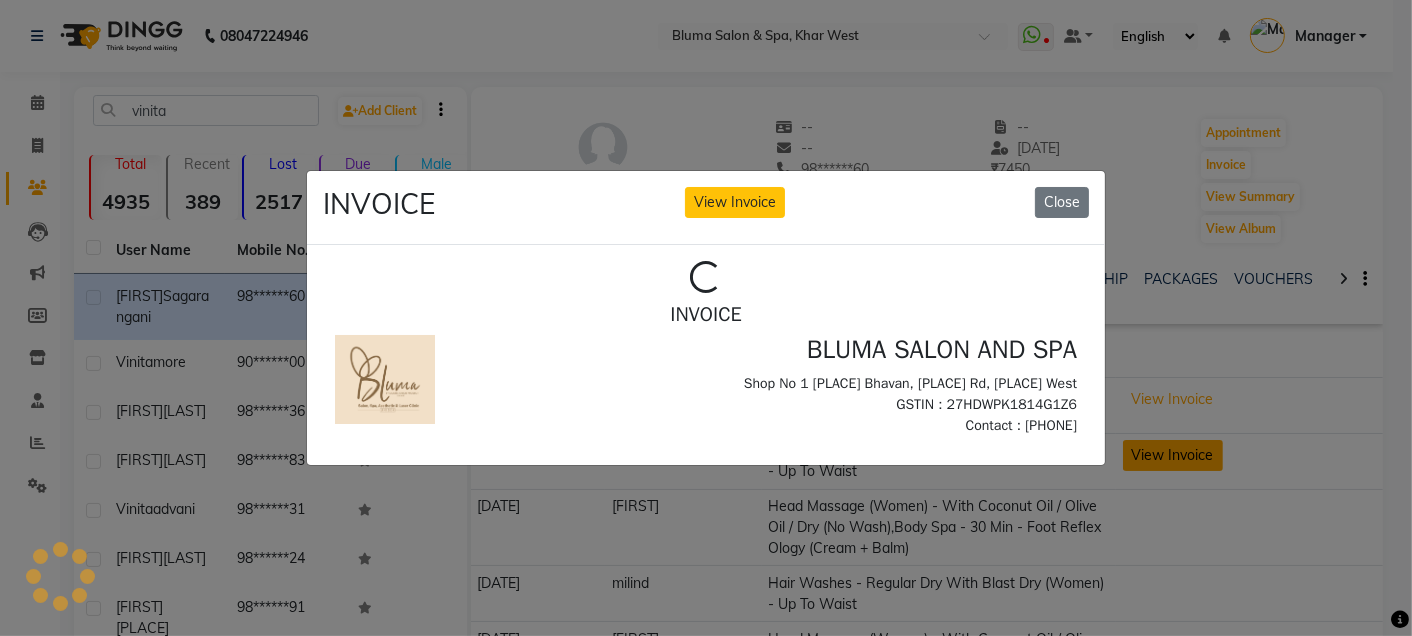 scroll, scrollTop: 0, scrollLeft: 0, axis: both 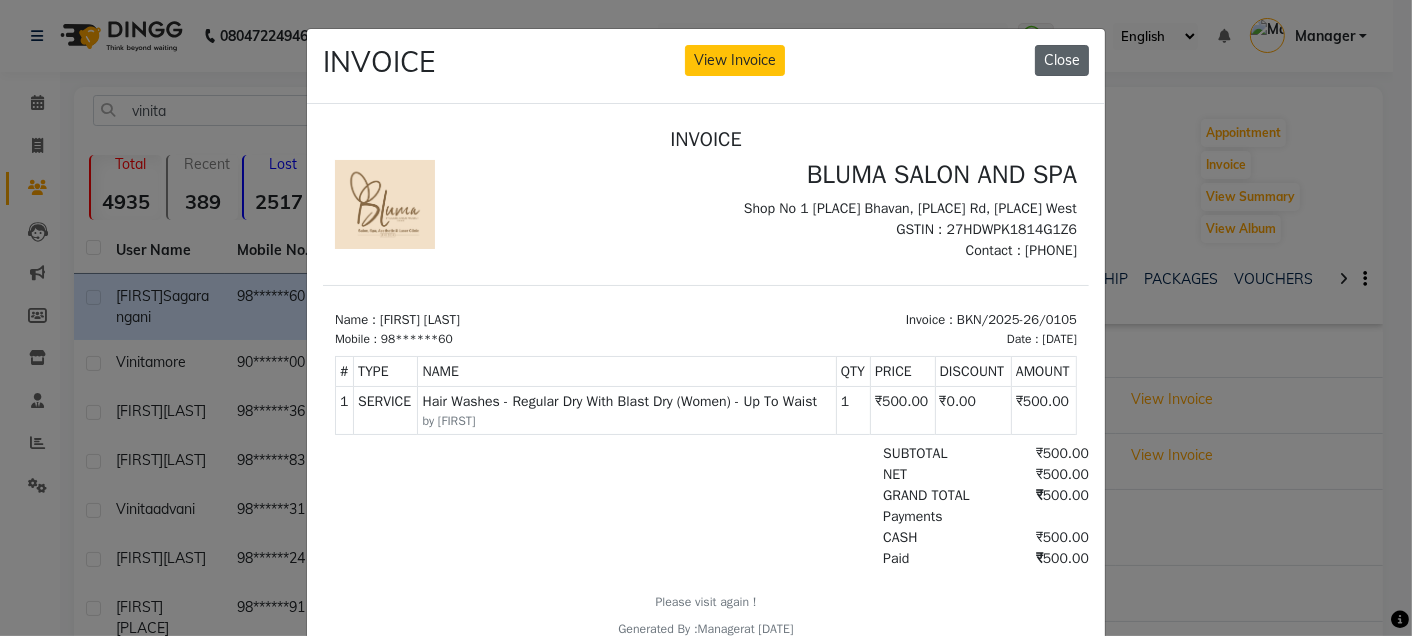 click on "Close" 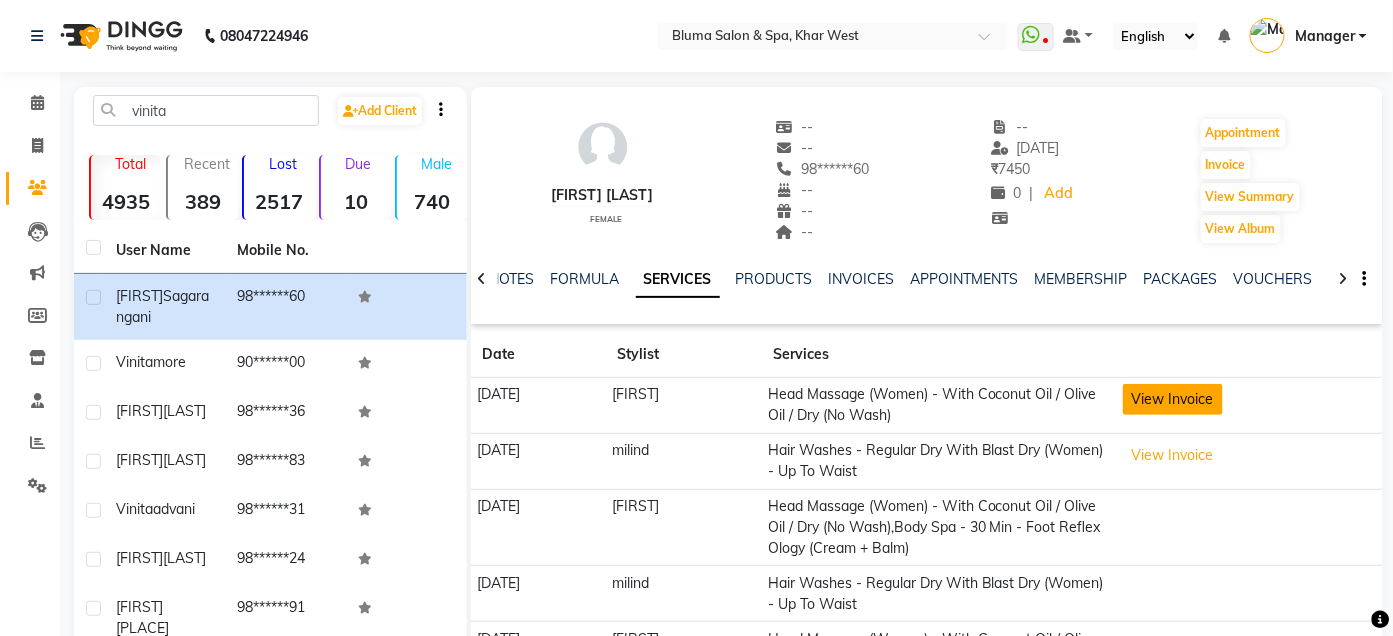 click on "View Invoice" 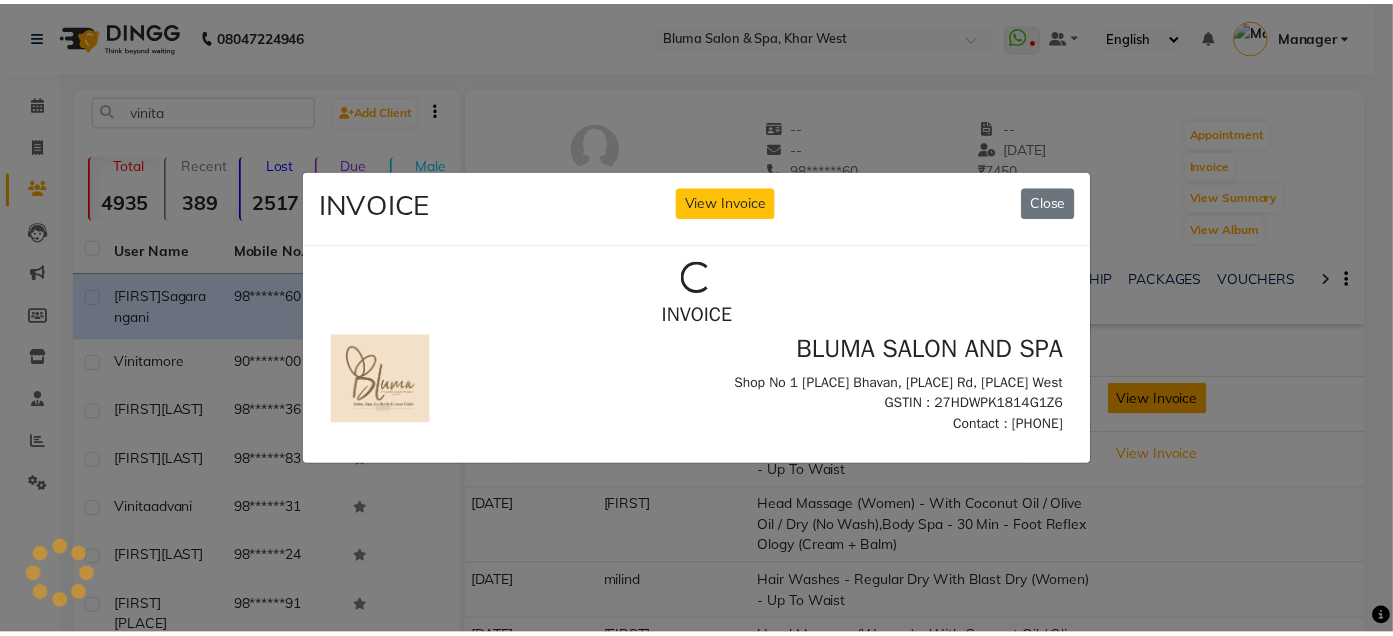 scroll, scrollTop: 0, scrollLeft: 0, axis: both 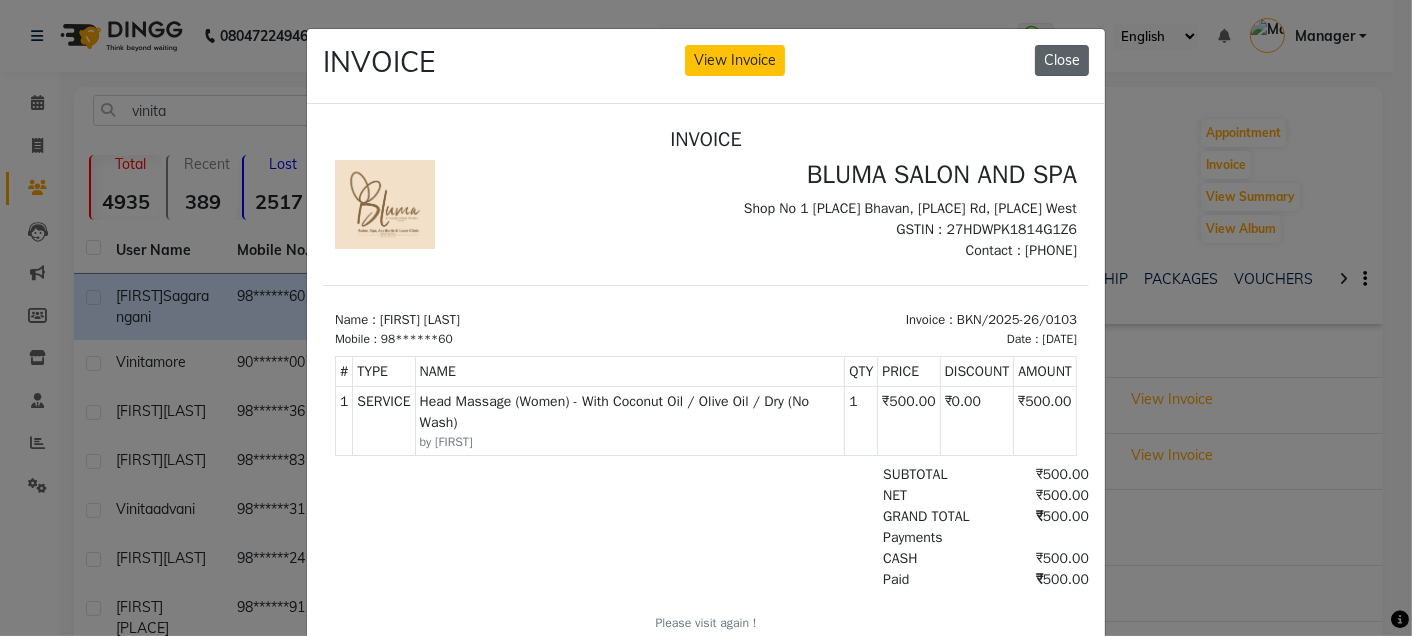 click on "Close" 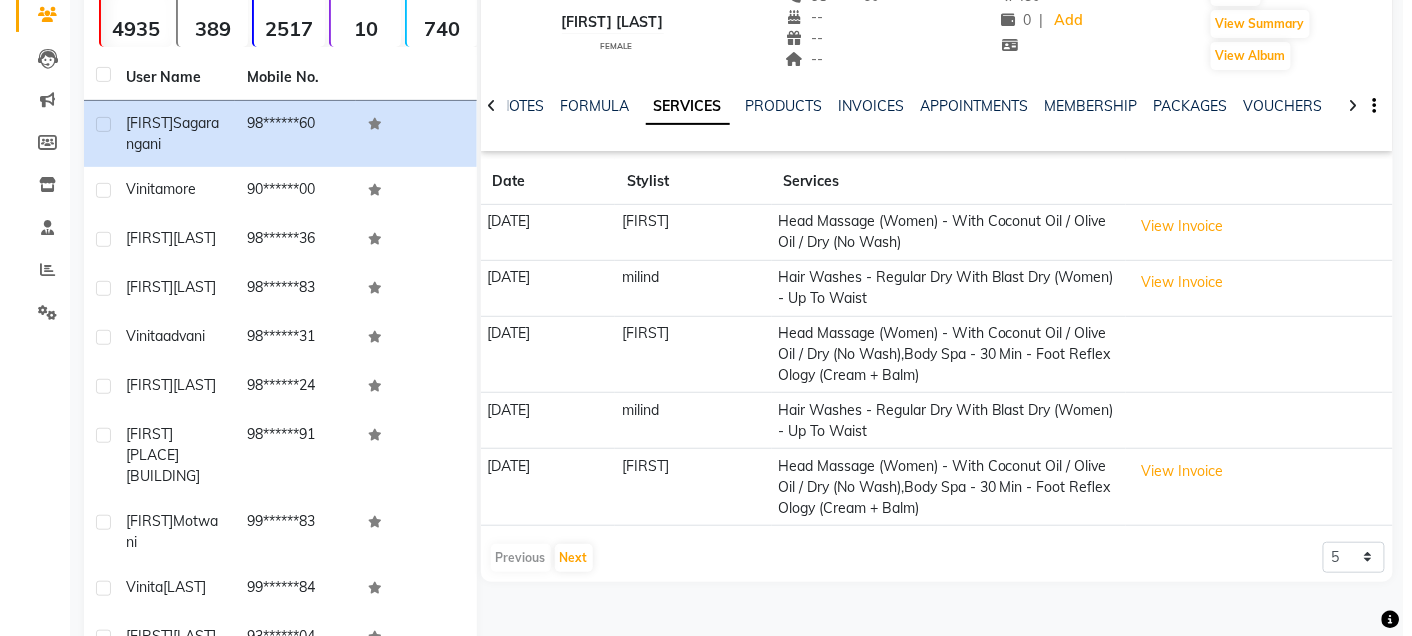 scroll, scrollTop: 172, scrollLeft: 0, axis: vertical 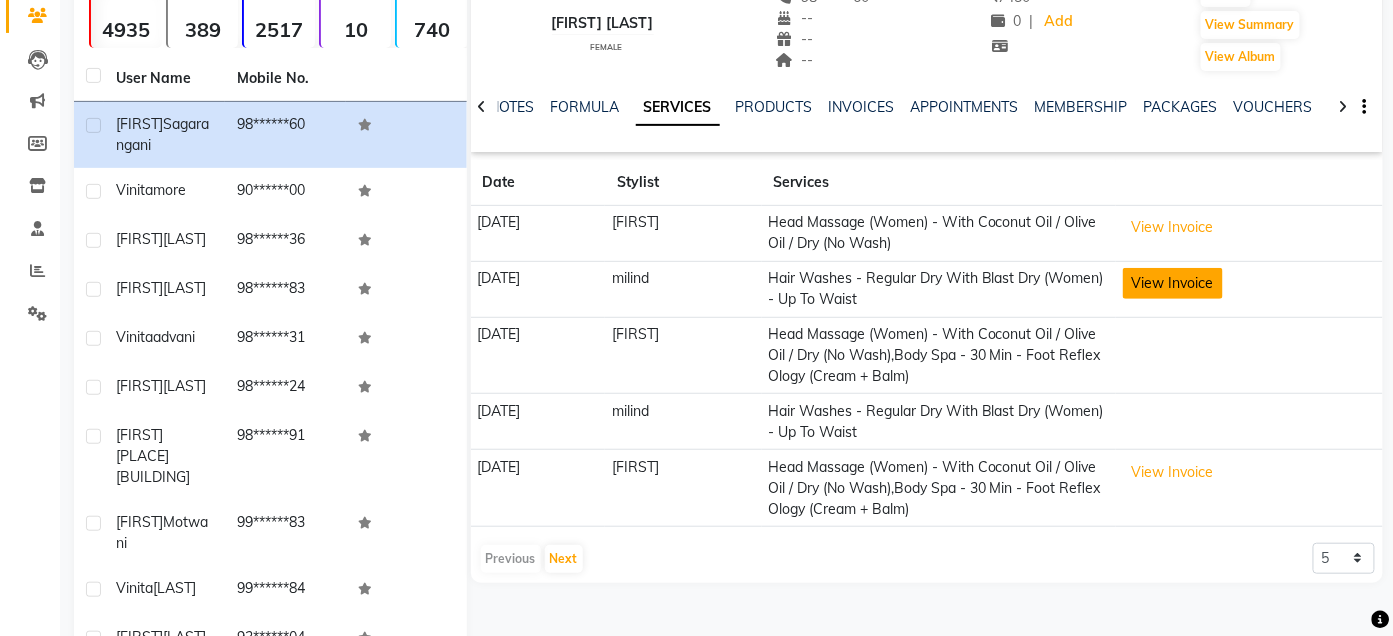 click on "View Invoice" 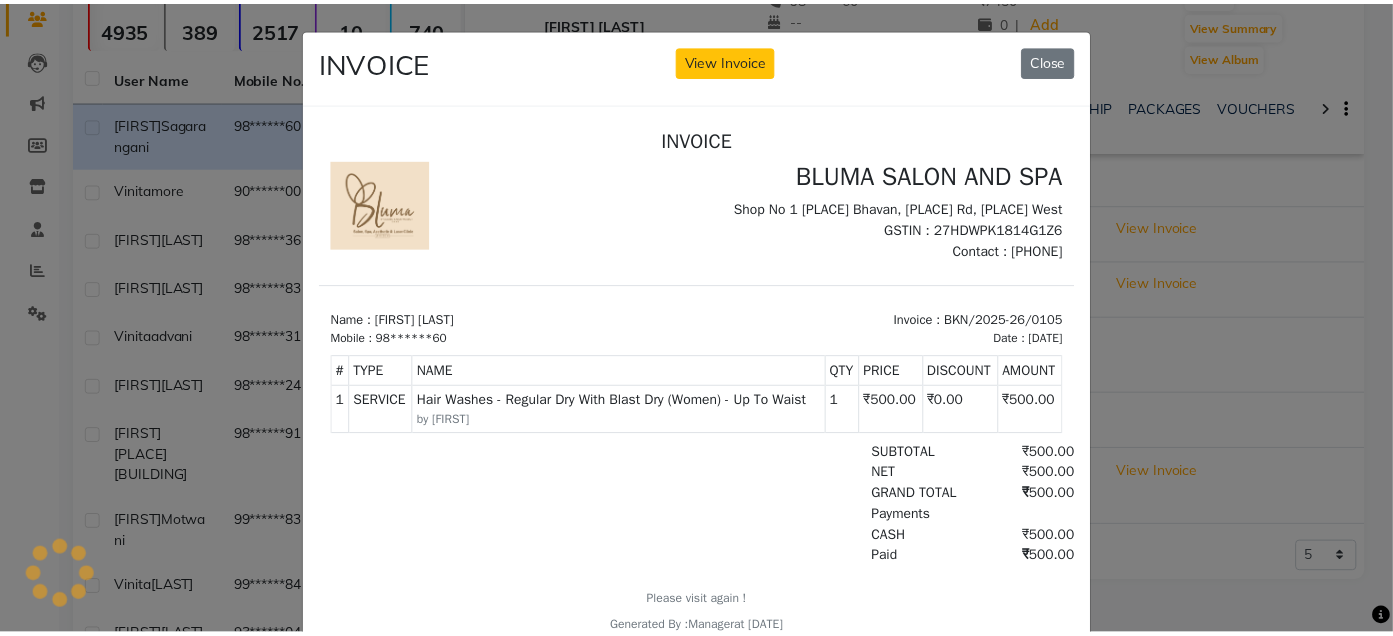 scroll, scrollTop: 0, scrollLeft: 0, axis: both 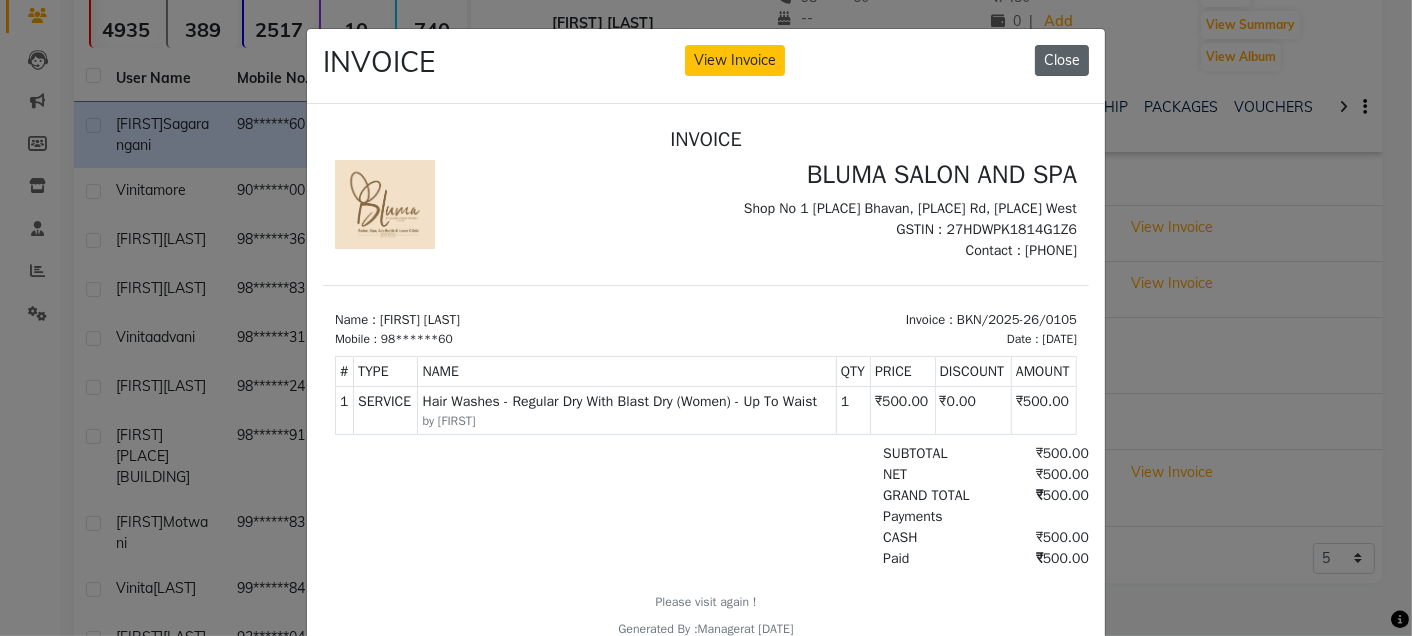 click on "Close" 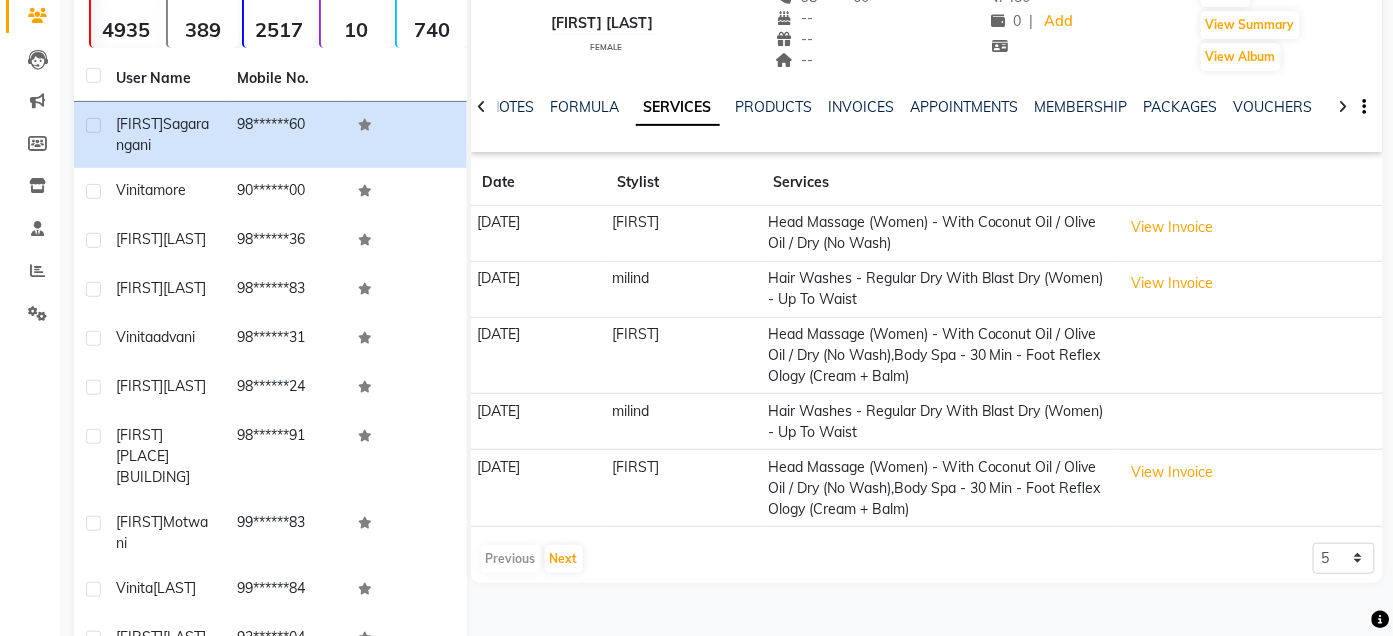 type 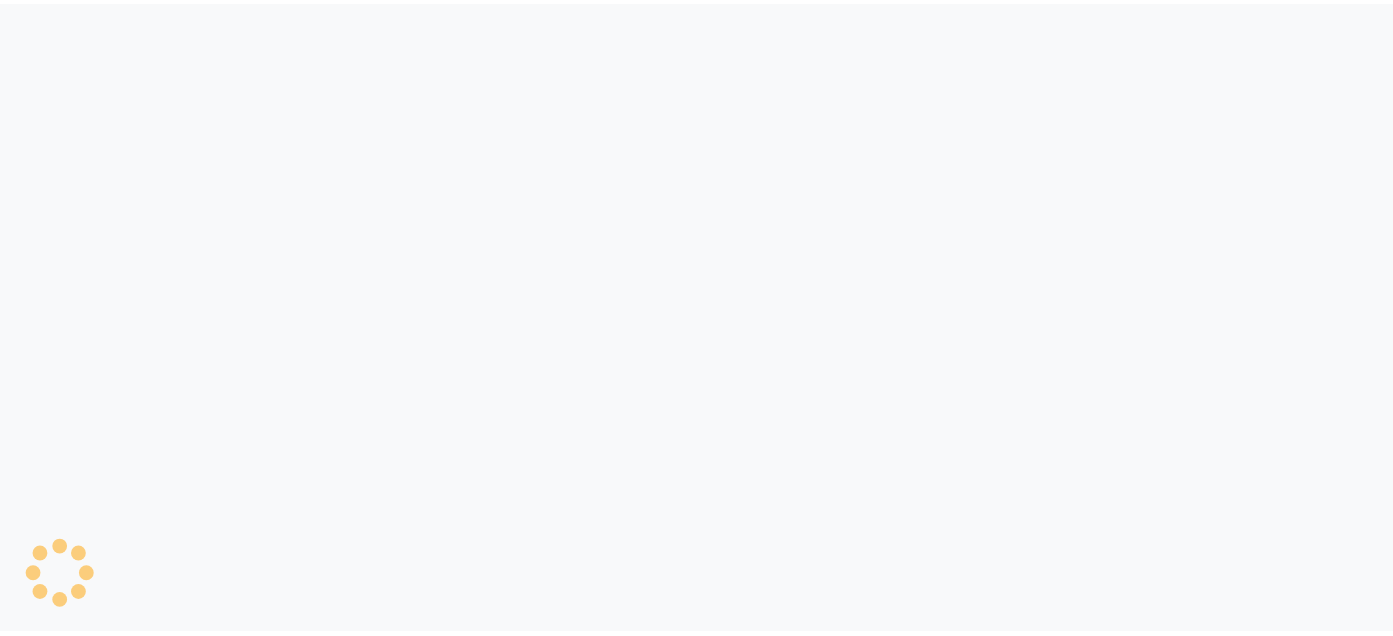 scroll, scrollTop: 0, scrollLeft: 0, axis: both 